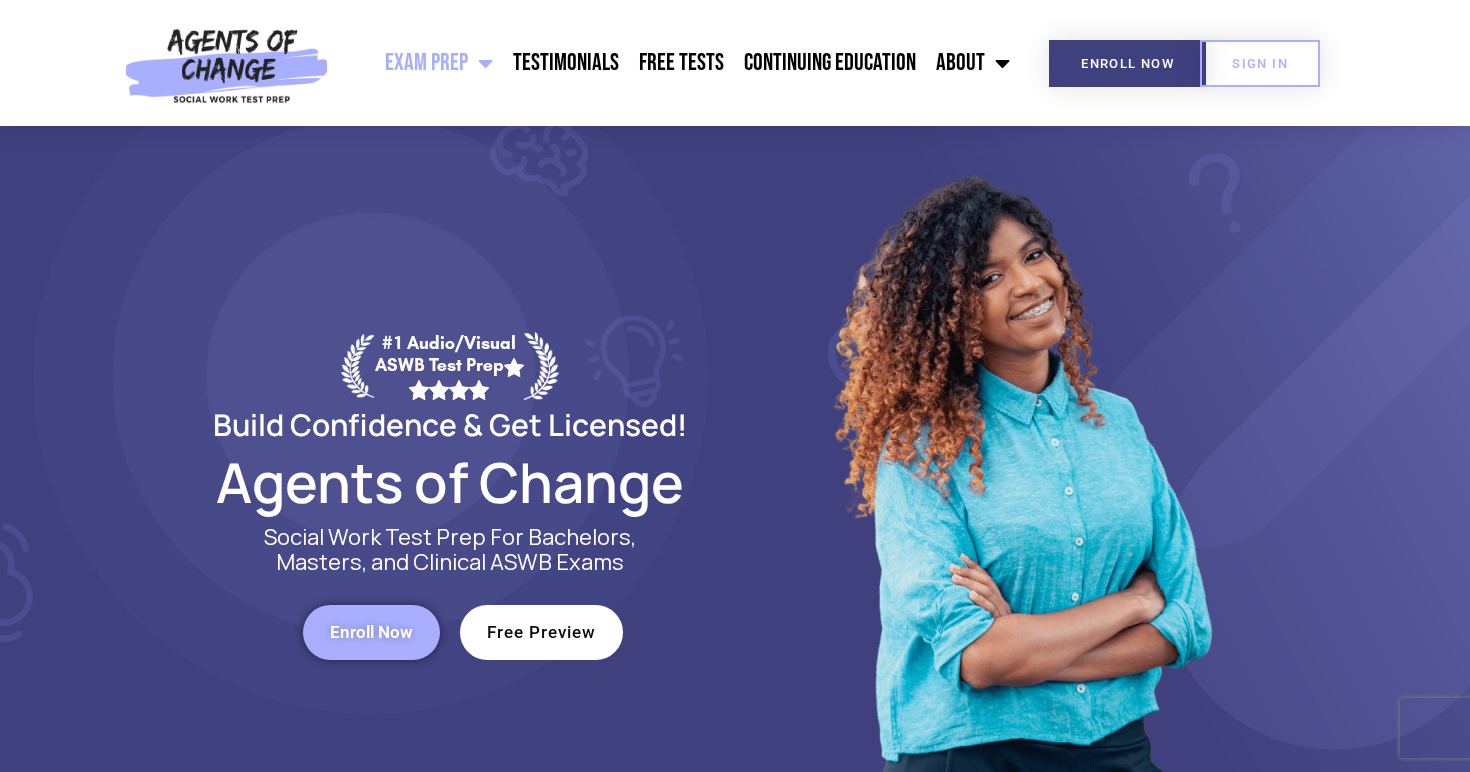 scroll, scrollTop: 0, scrollLeft: 0, axis: both 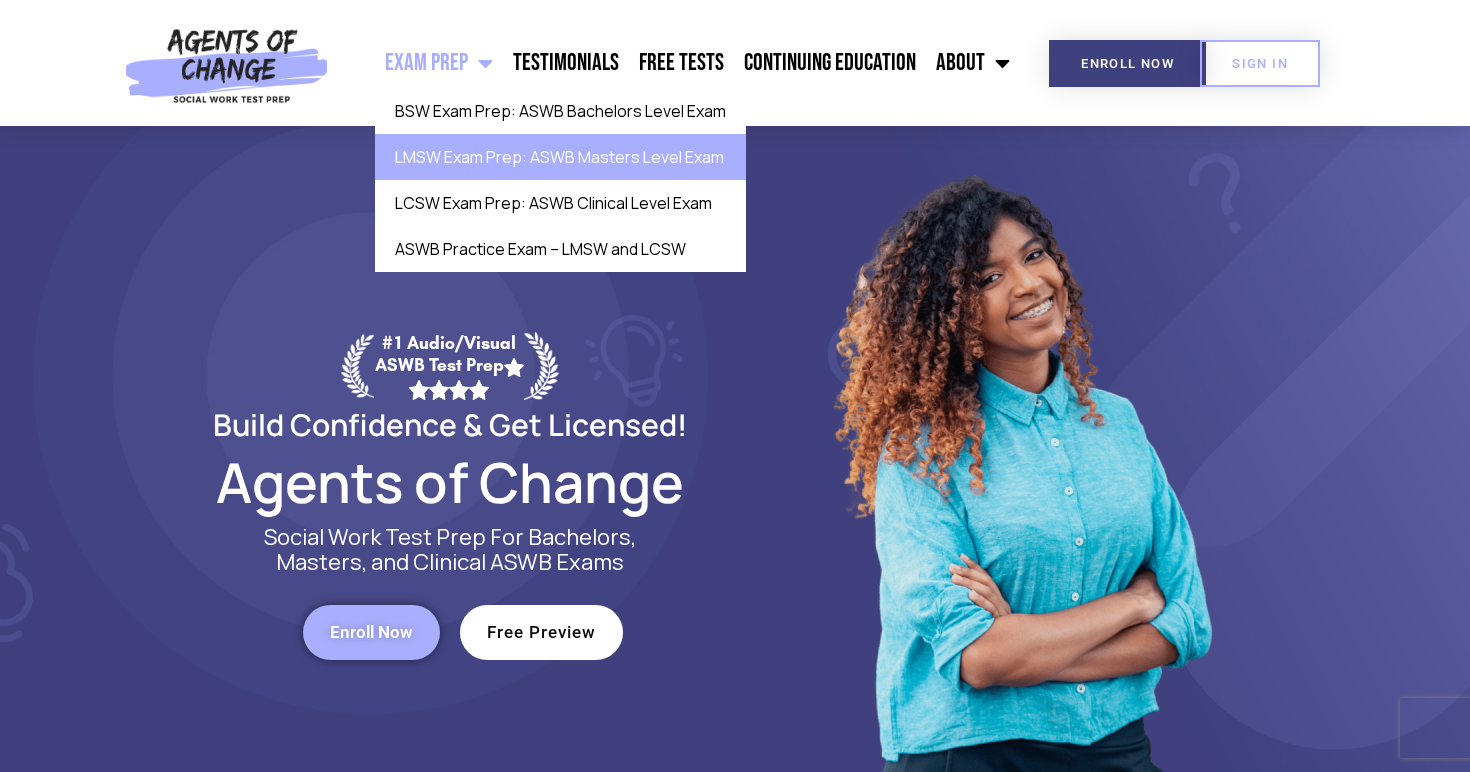 click on "LMSW Exam Prep: ASWB Masters Level Exam" 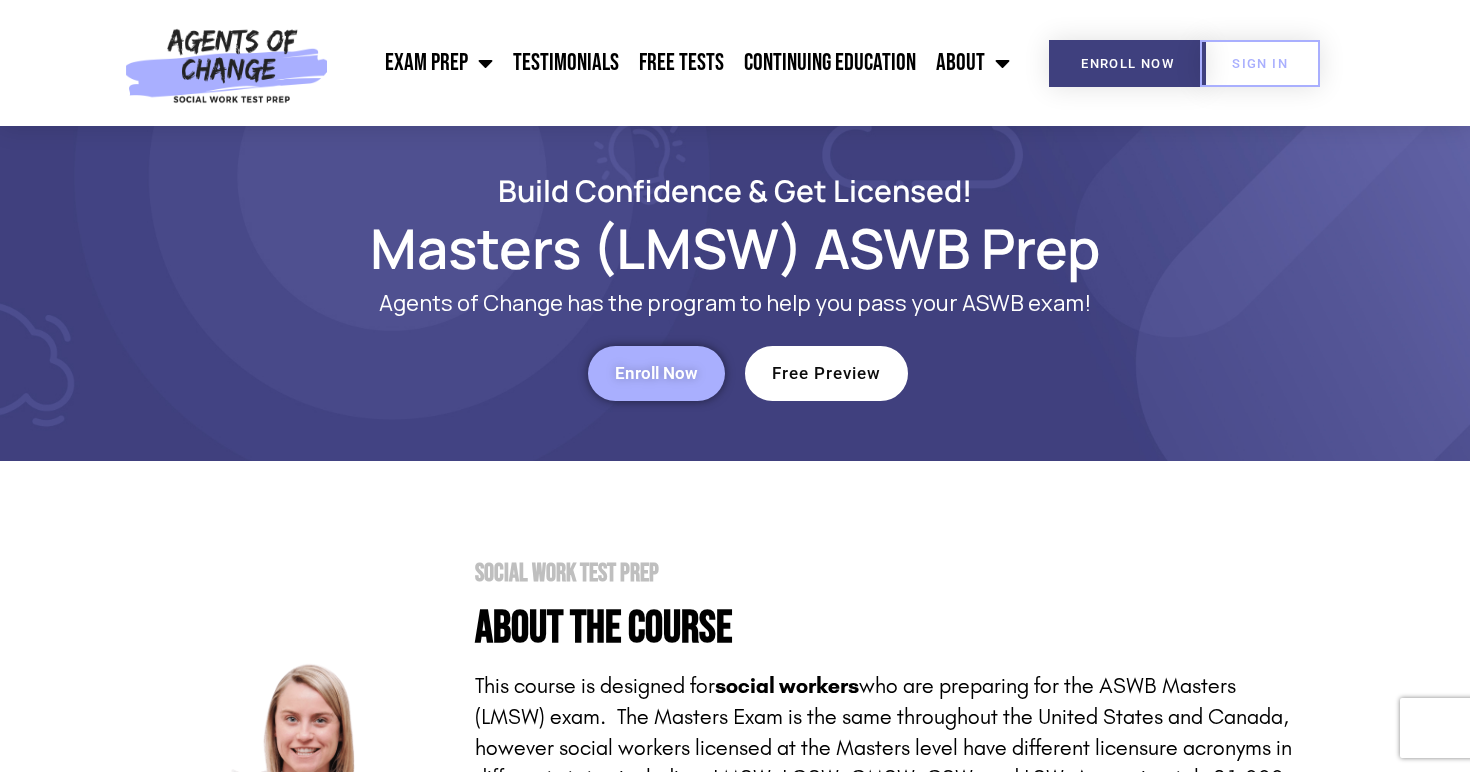 scroll, scrollTop: 0, scrollLeft: 0, axis: both 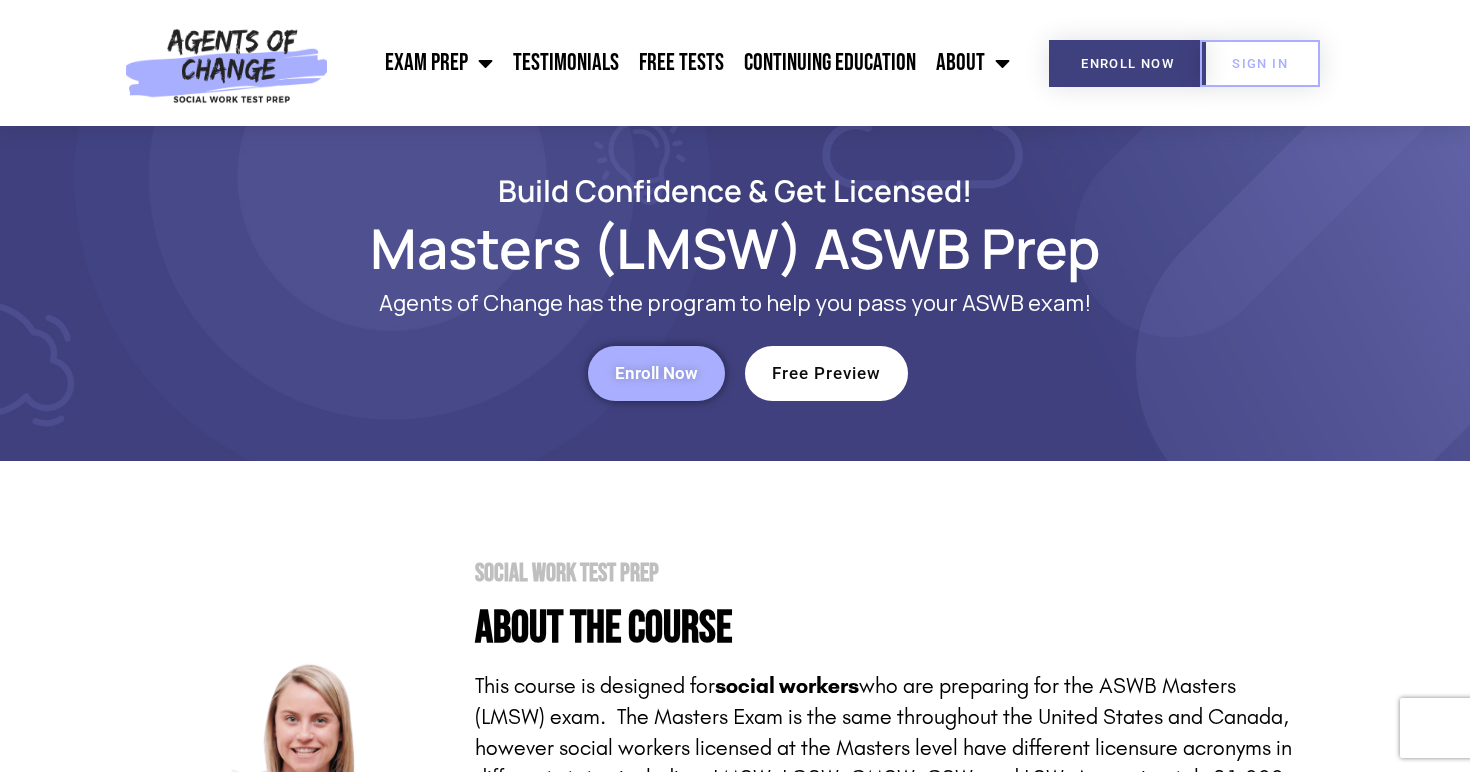 click on "Enroll Now" at bounding box center [656, 373] 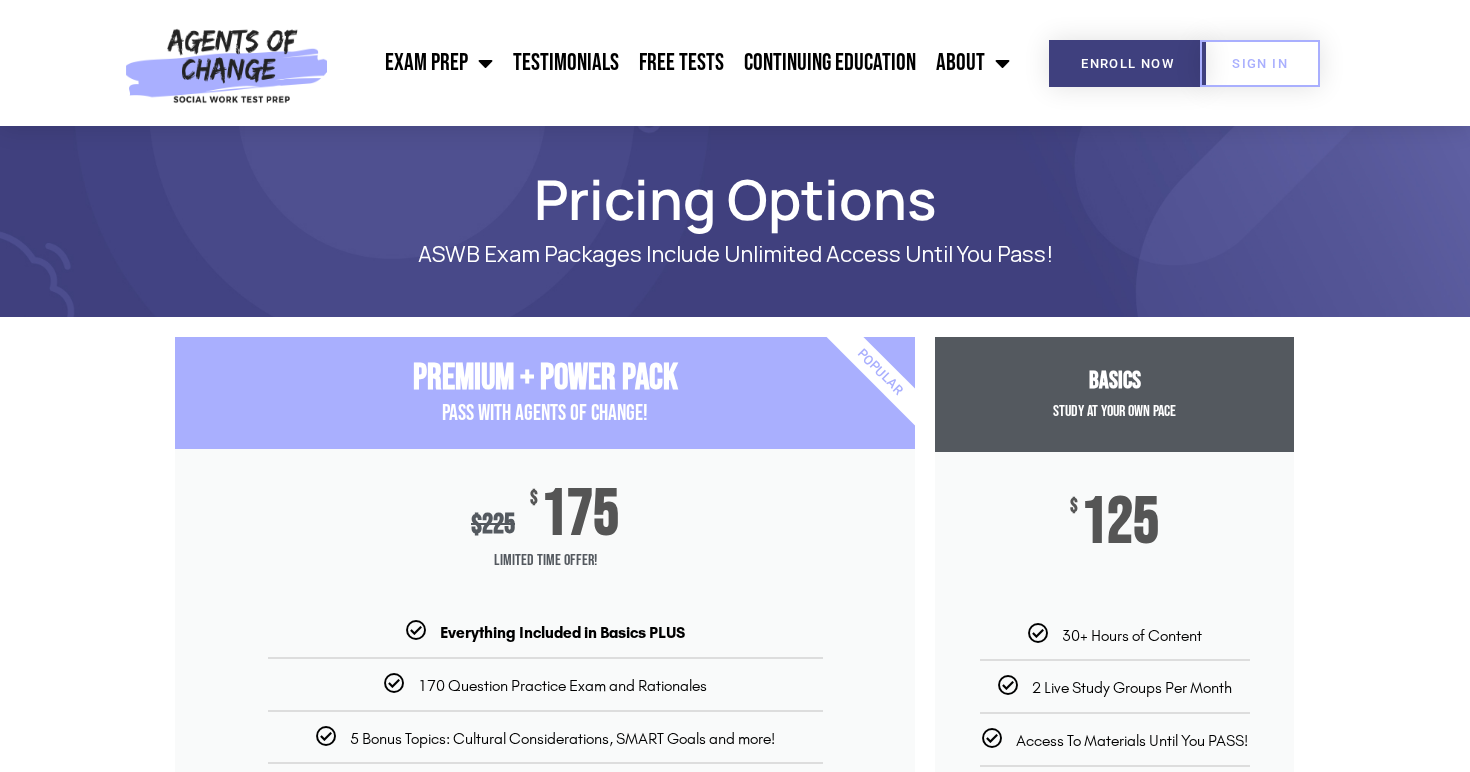 scroll, scrollTop: 0, scrollLeft: 0, axis: both 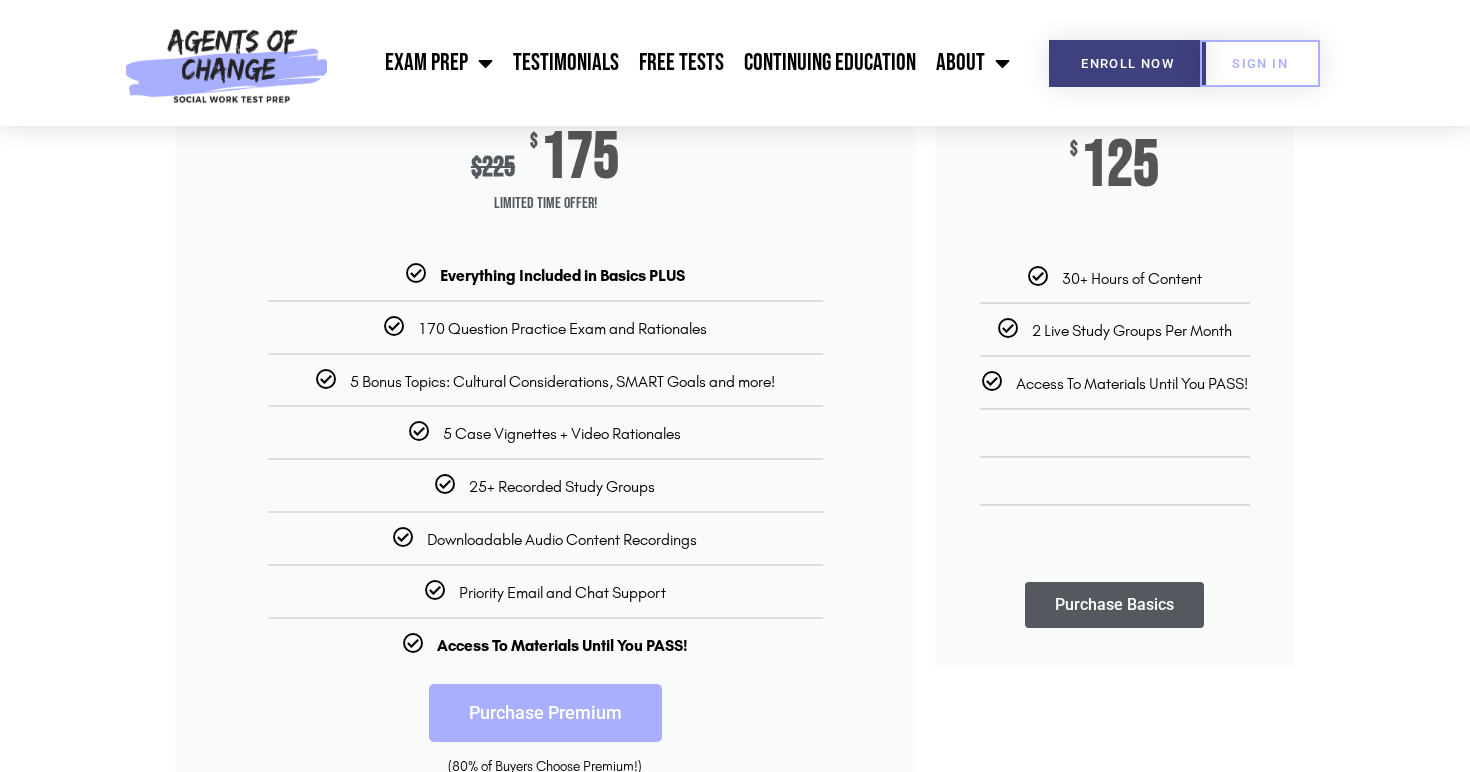 click on "Purchase Basics" at bounding box center [1114, 605] 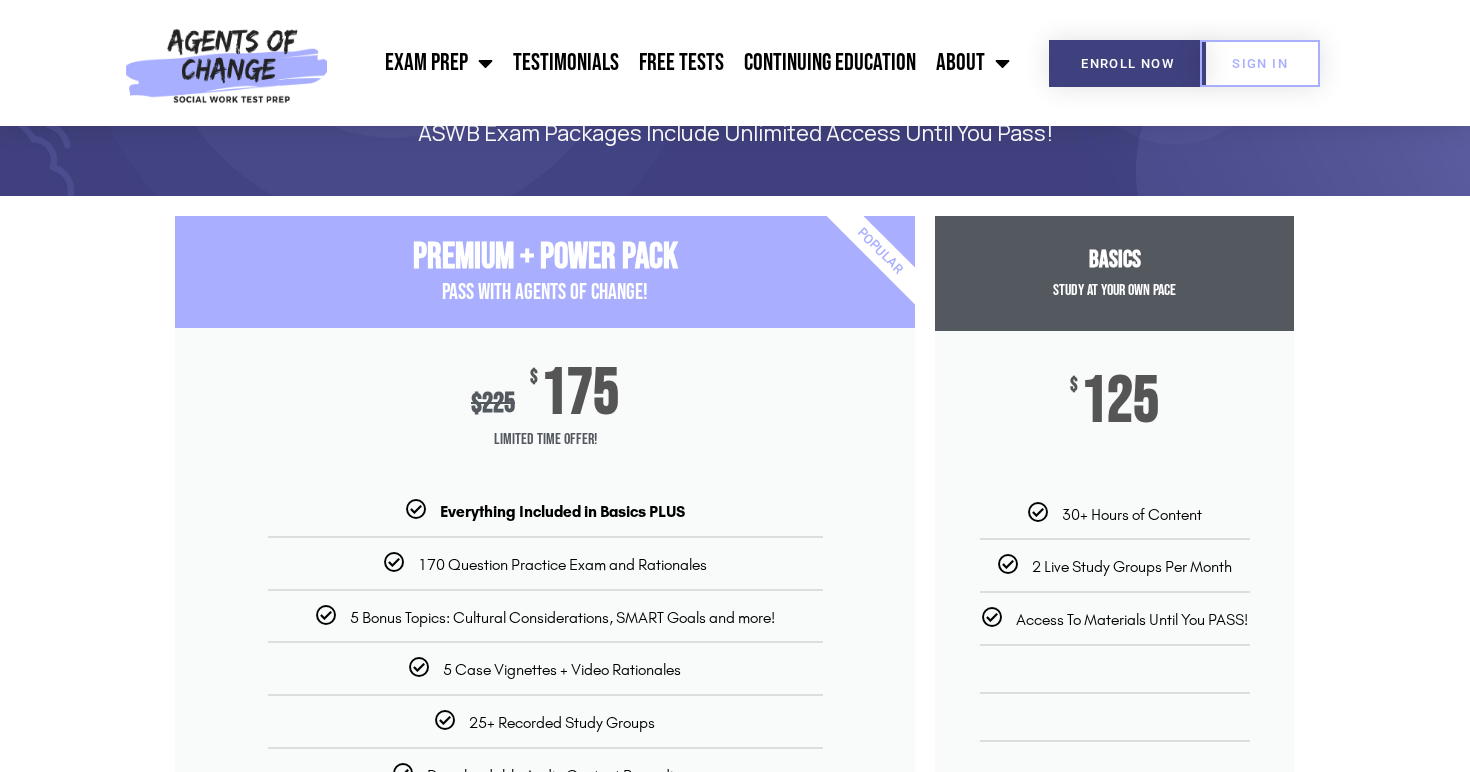 scroll, scrollTop: 123, scrollLeft: 0, axis: vertical 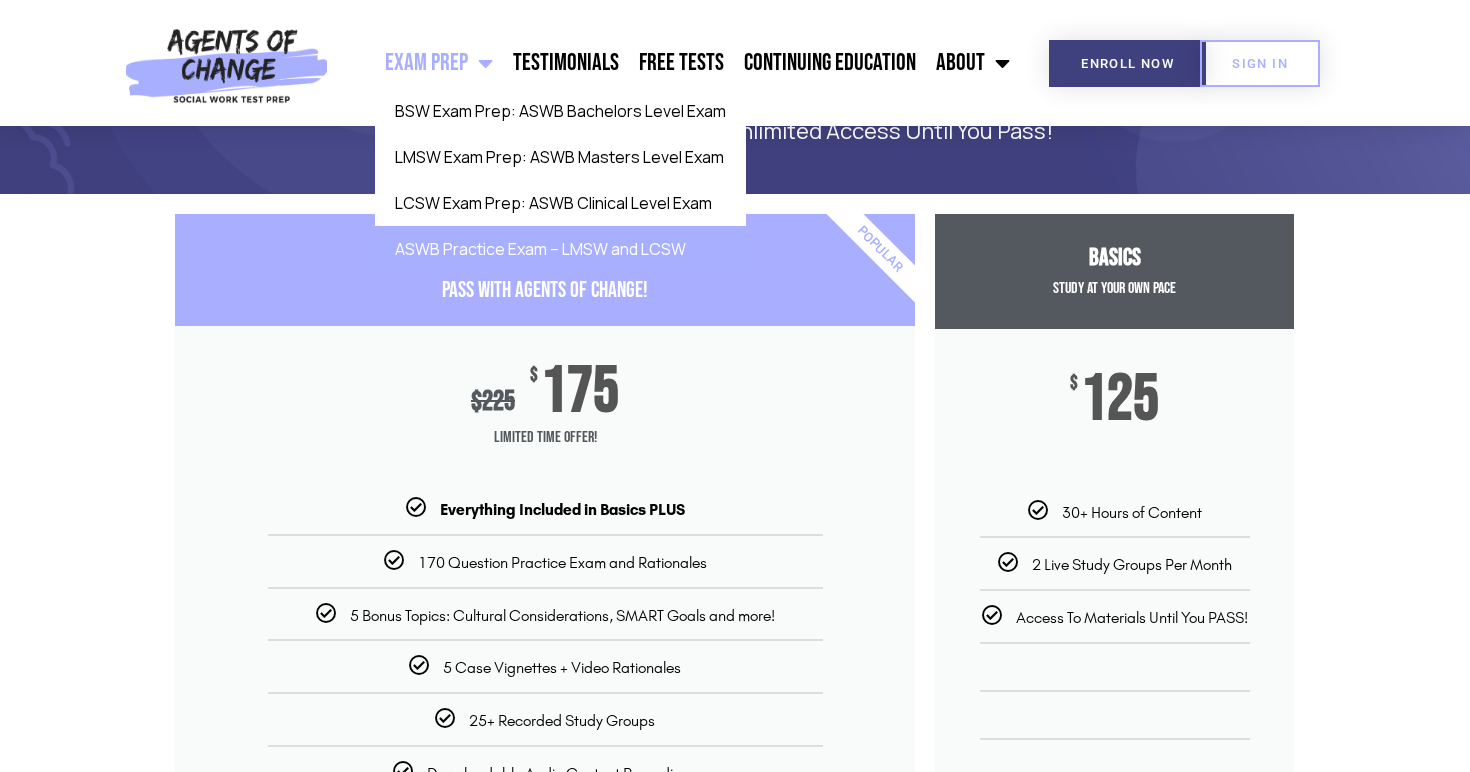 click on "ASWB Practice Exam – LMSW and LCSW" 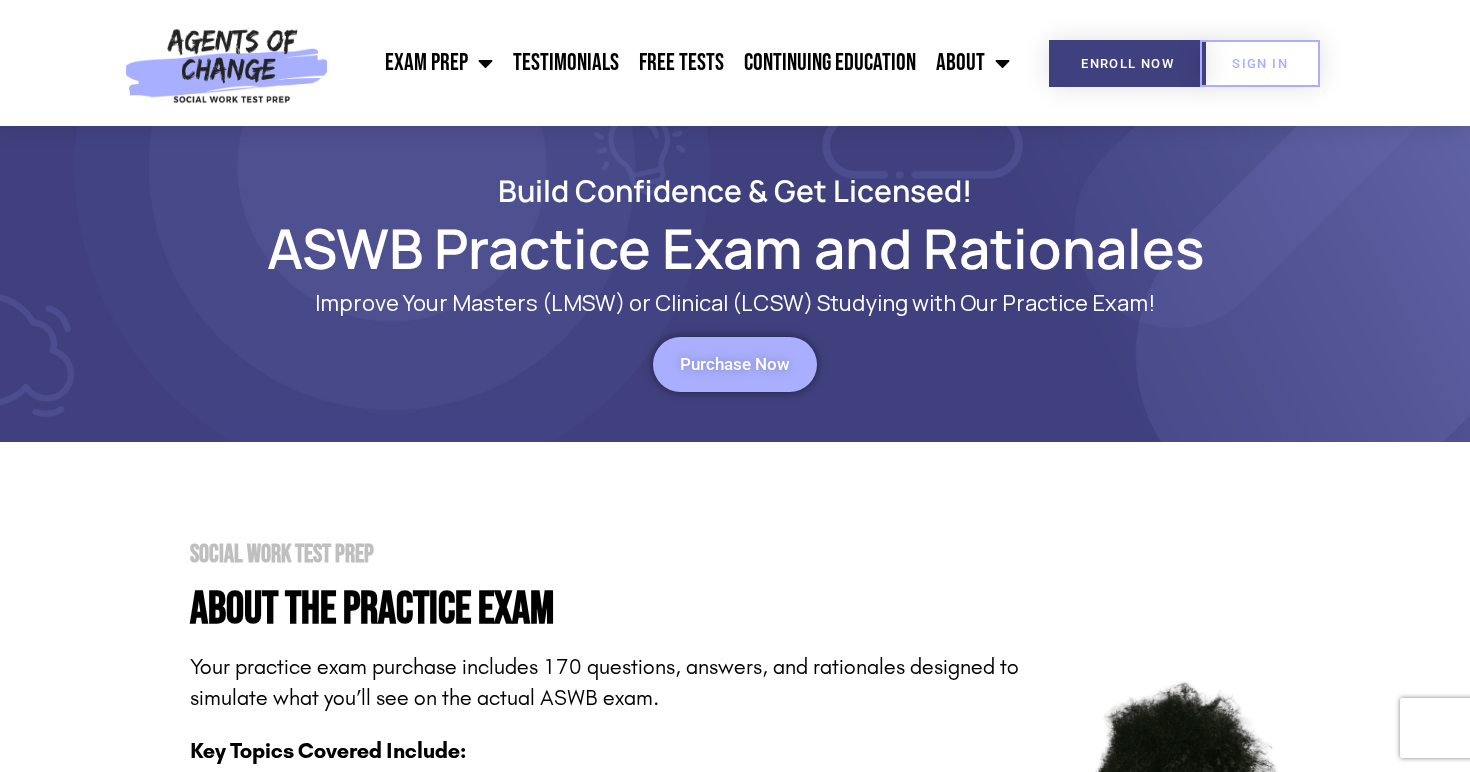scroll, scrollTop: 0, scrollLeft: 0, axis: both 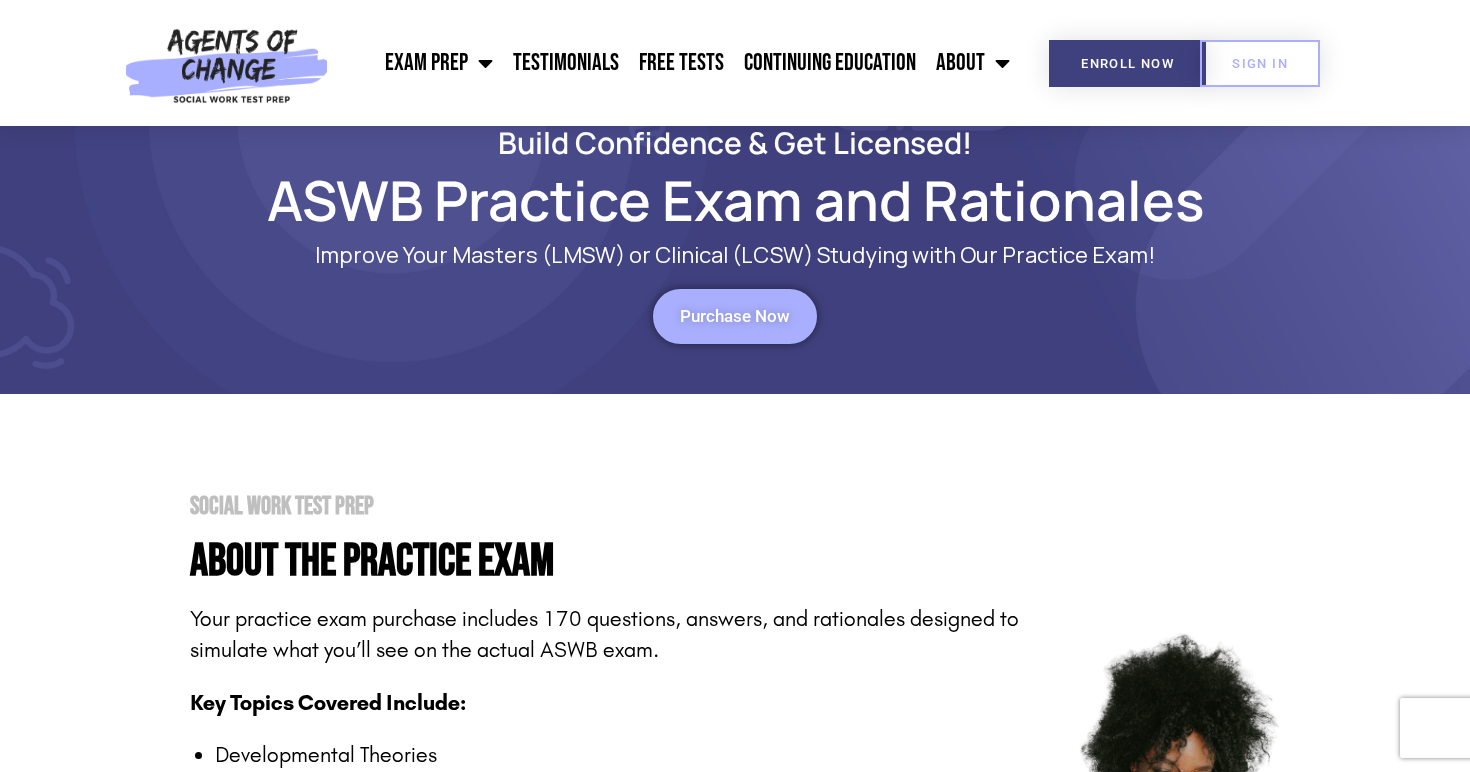 click on "Purchase Now" at bounding box center (735, 316) 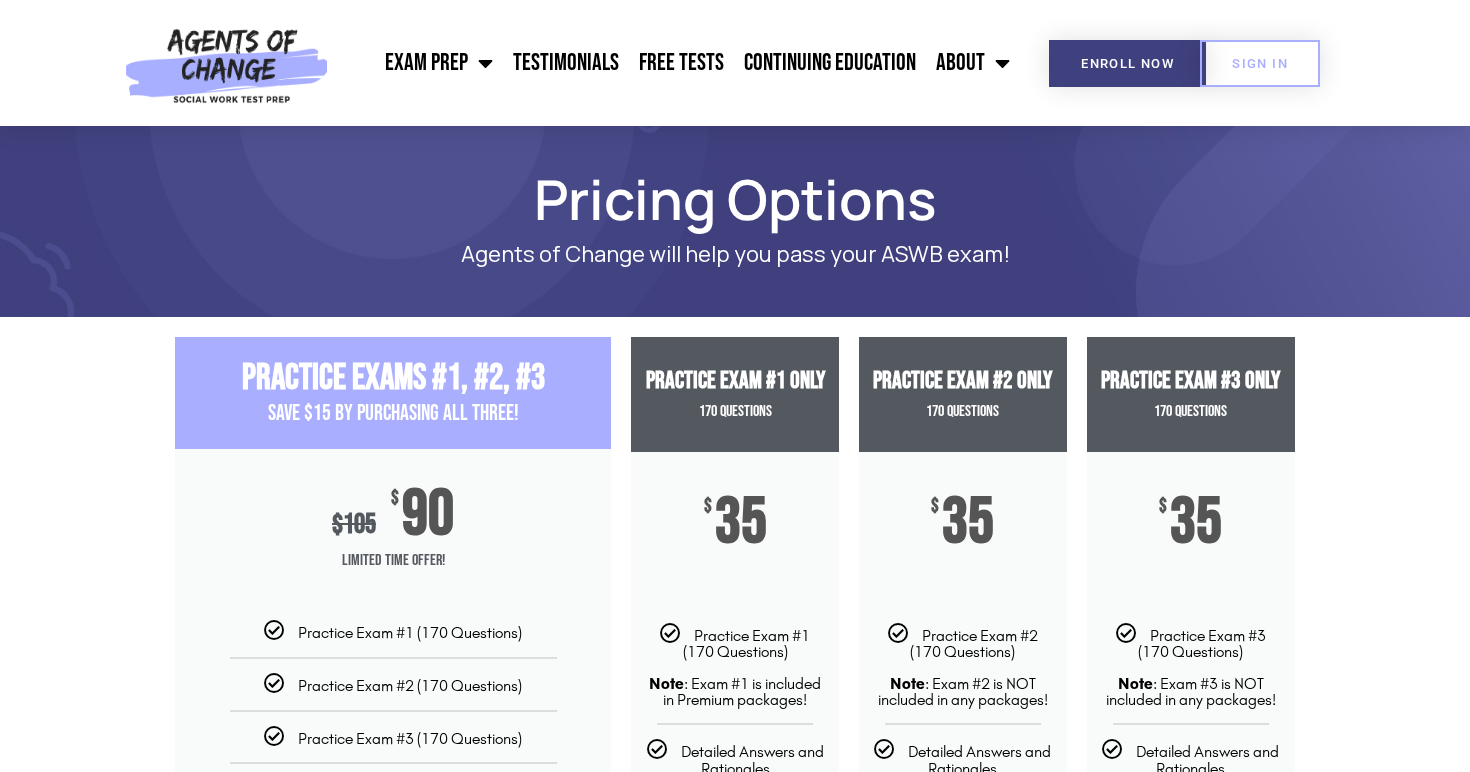 scroll, scrollTop: 0, scrollLeft: 0, axis: both 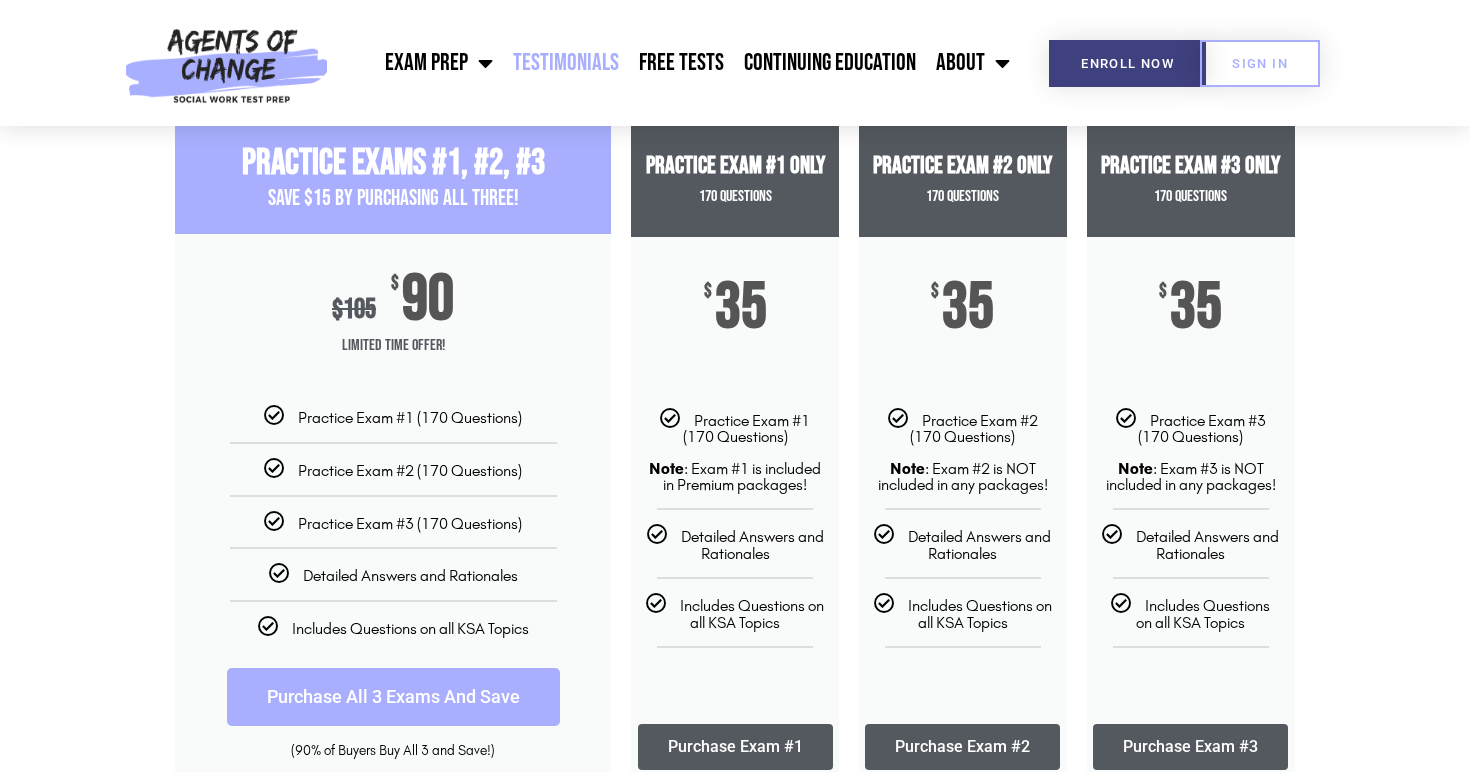 click on "Testimonials" 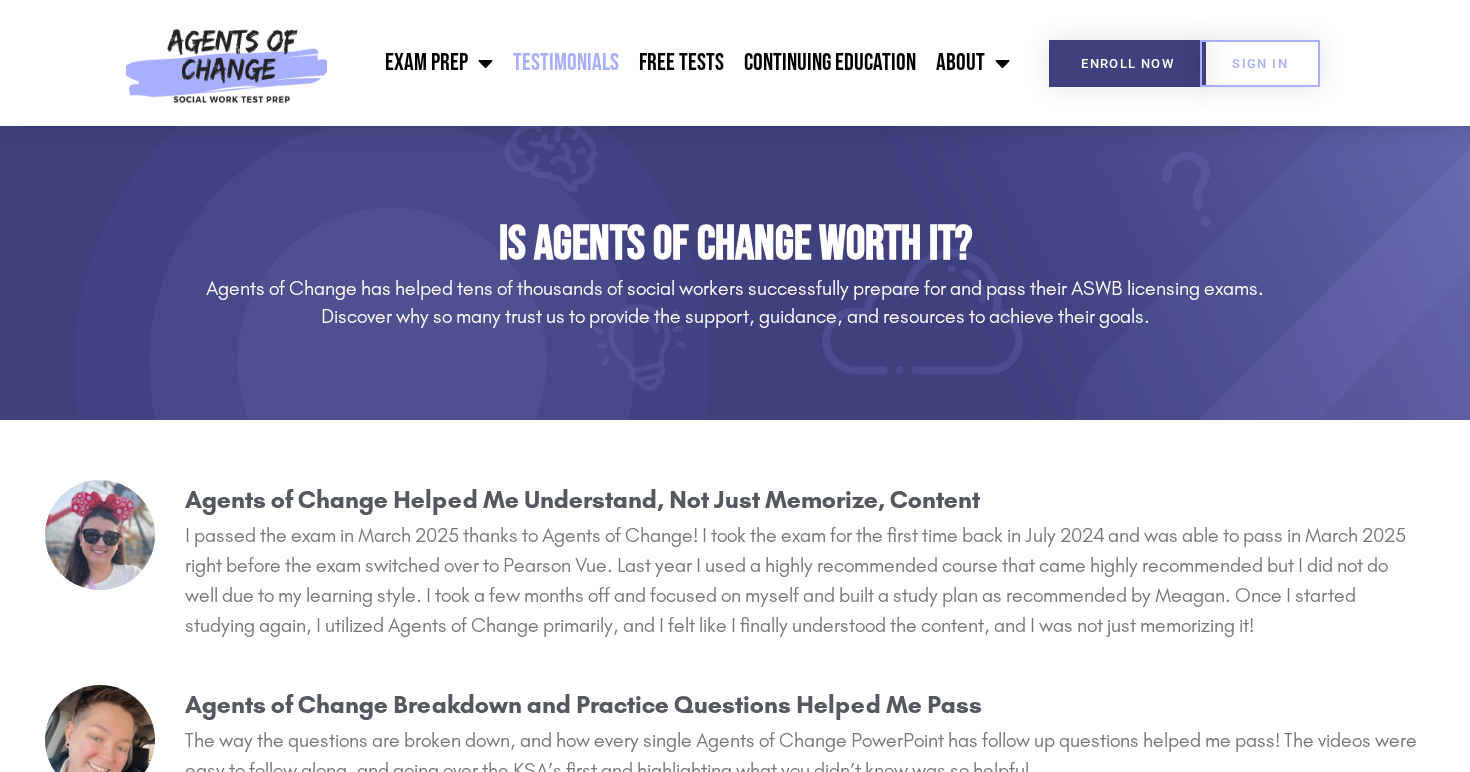 scroll, scrollTop: 0, scrollLeft: 0, axis: both 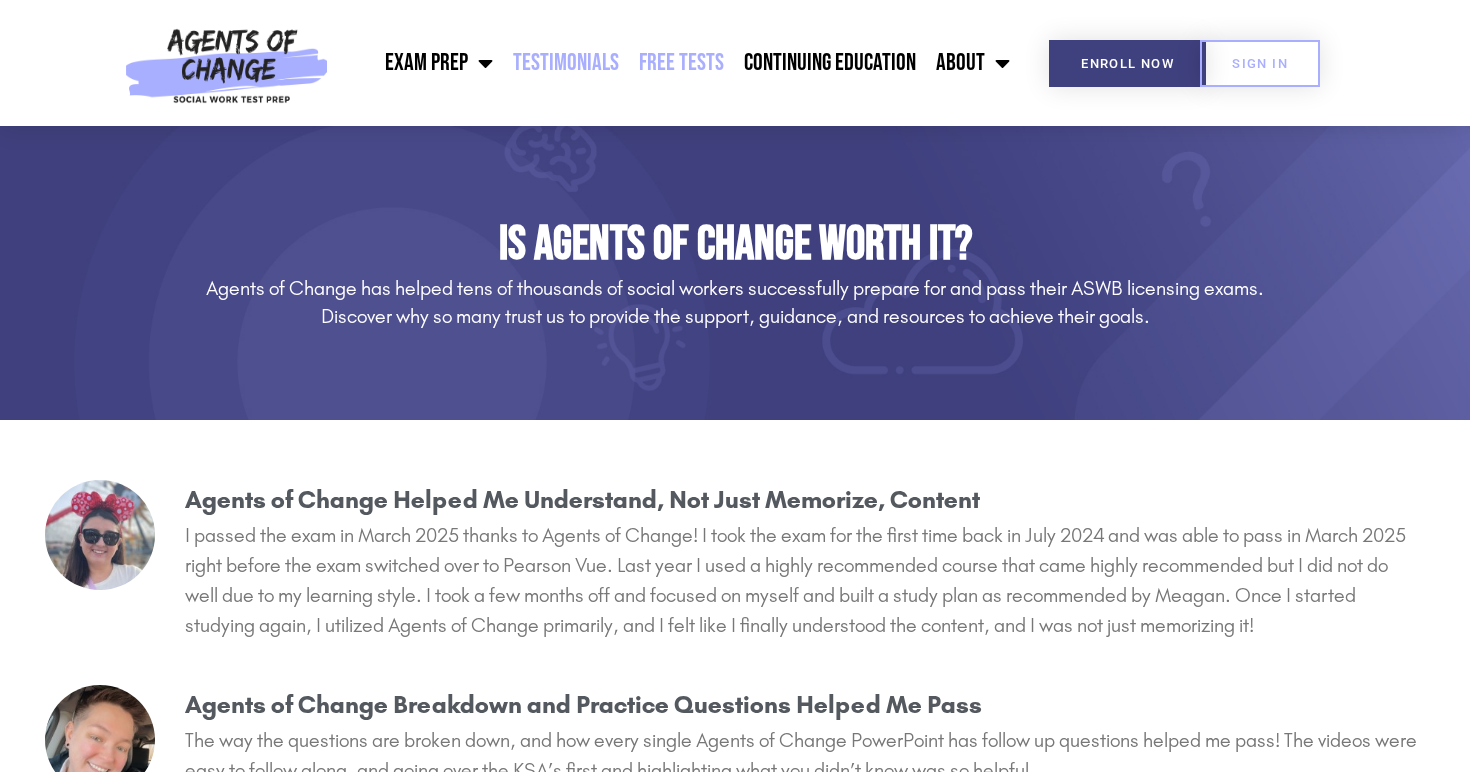 click on "Free Tests" 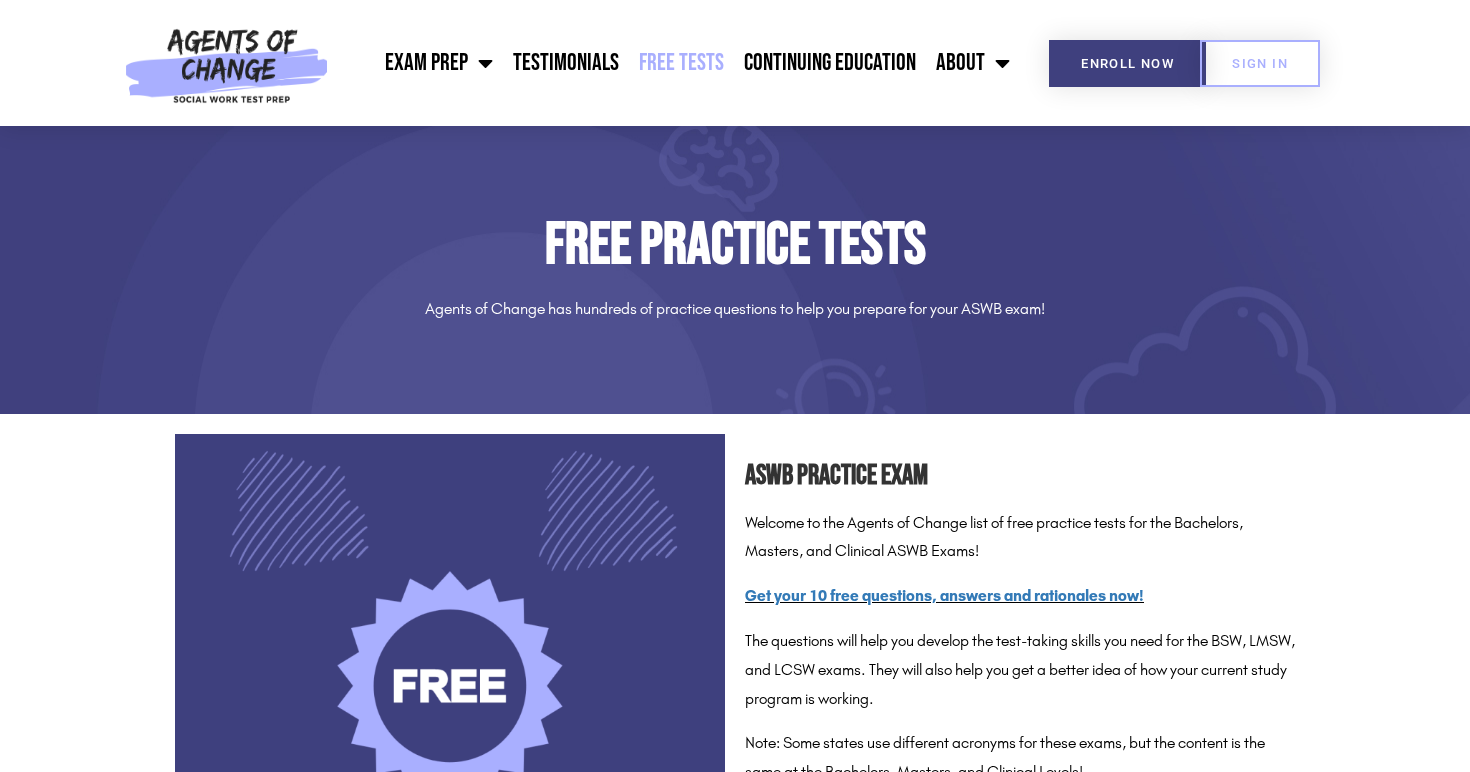 scroll, scrollTop: 0, scrollLeft: 0, axis: both 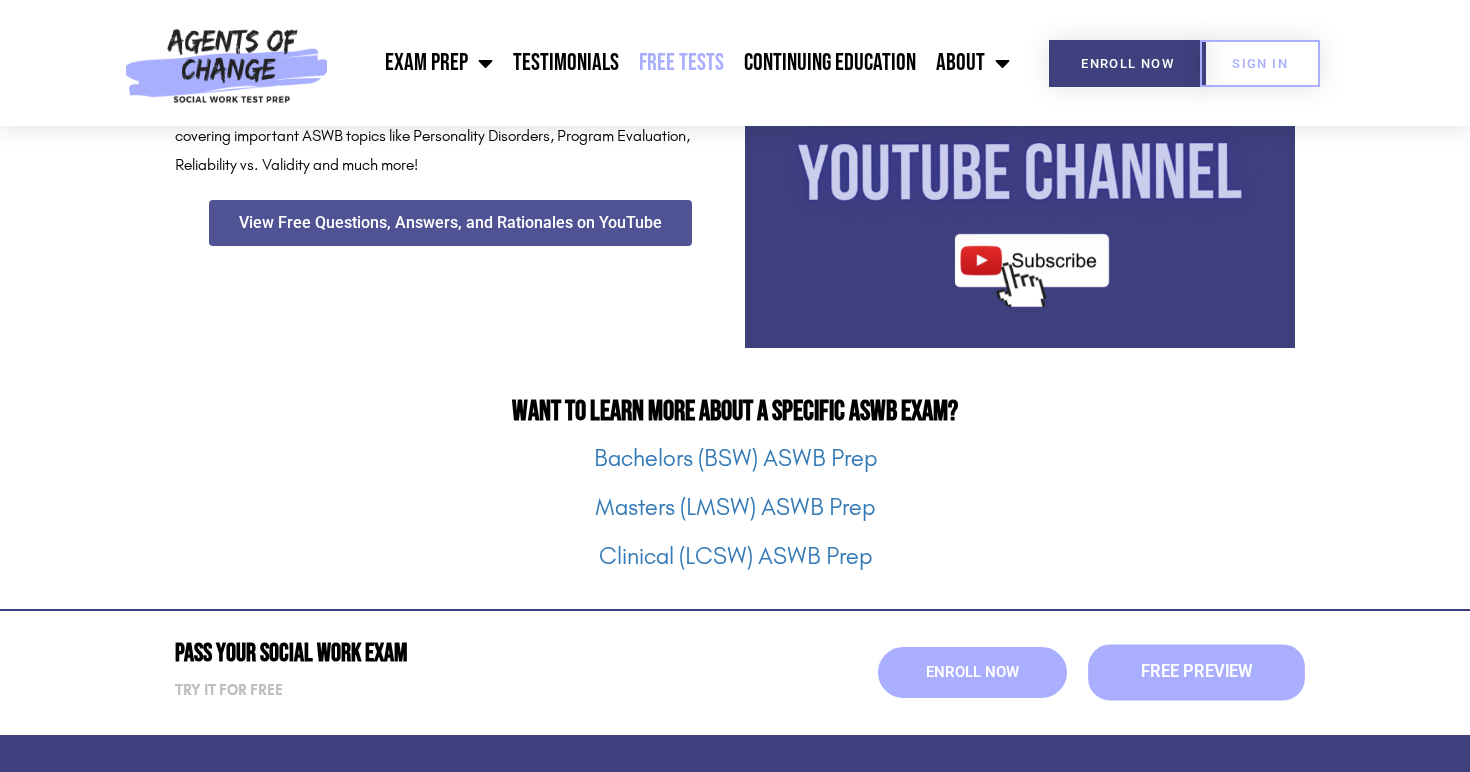 click on "Free Preview" at bounding box center (1196, 673) 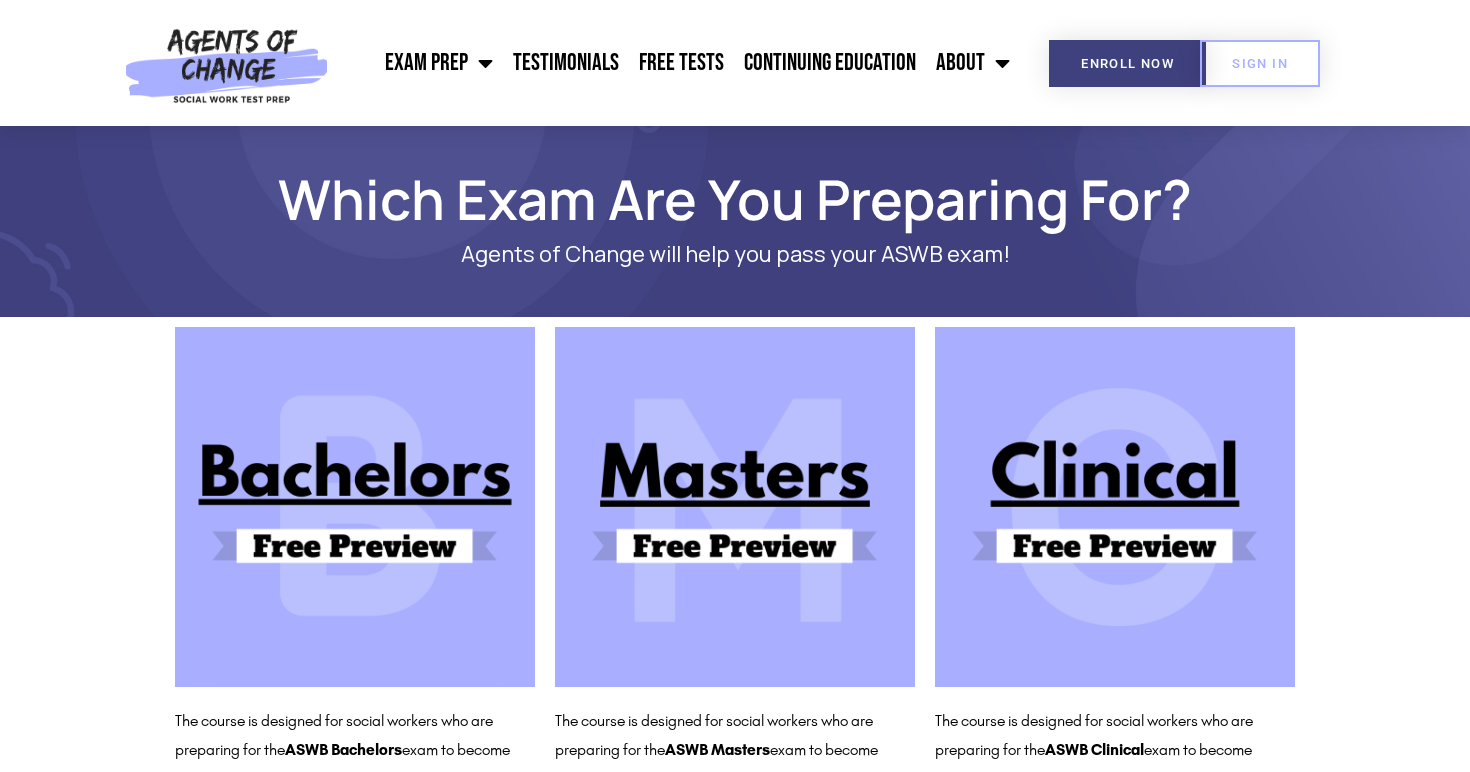 scroll, scrollTop: 0, scrollLeft: 0, axis: both 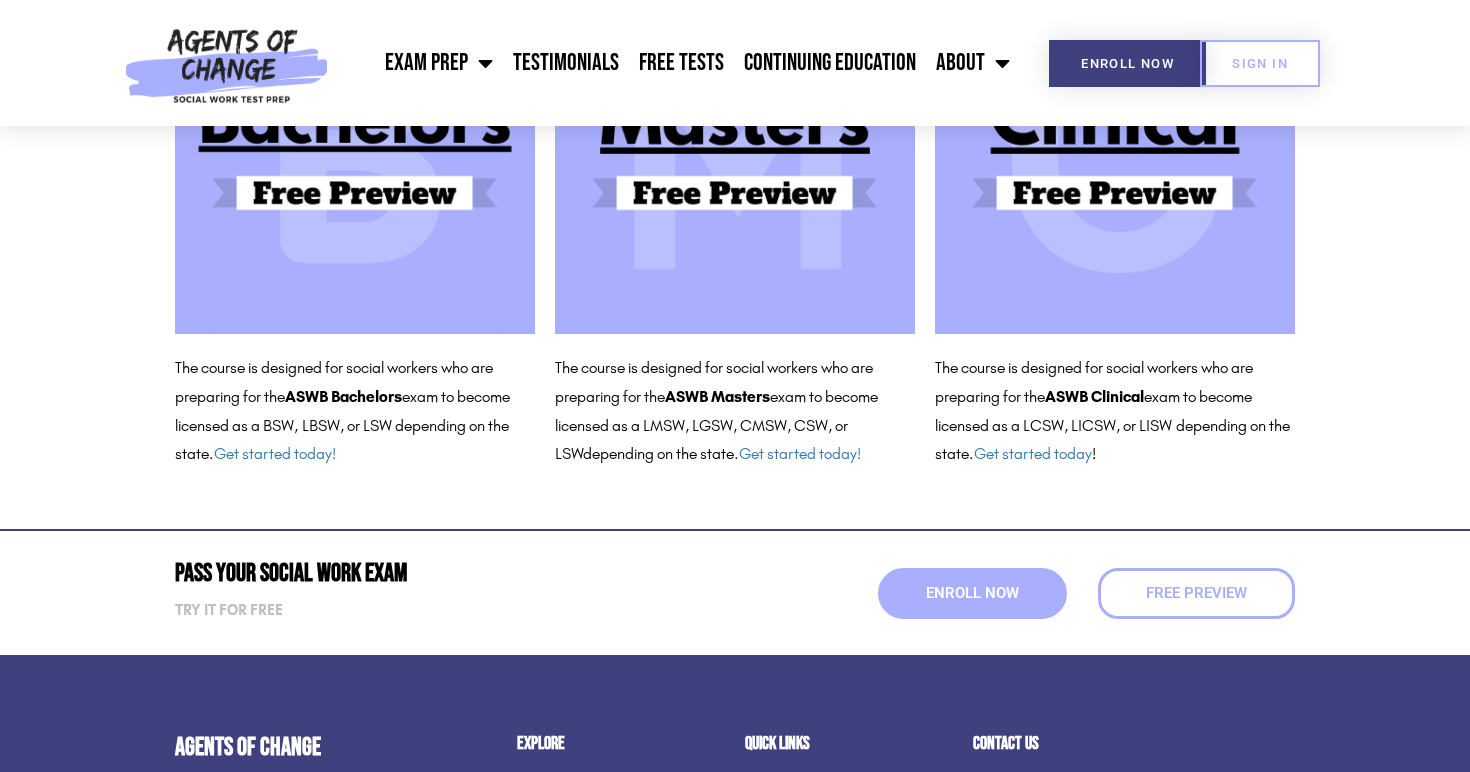click at bounding box center (735, 154) 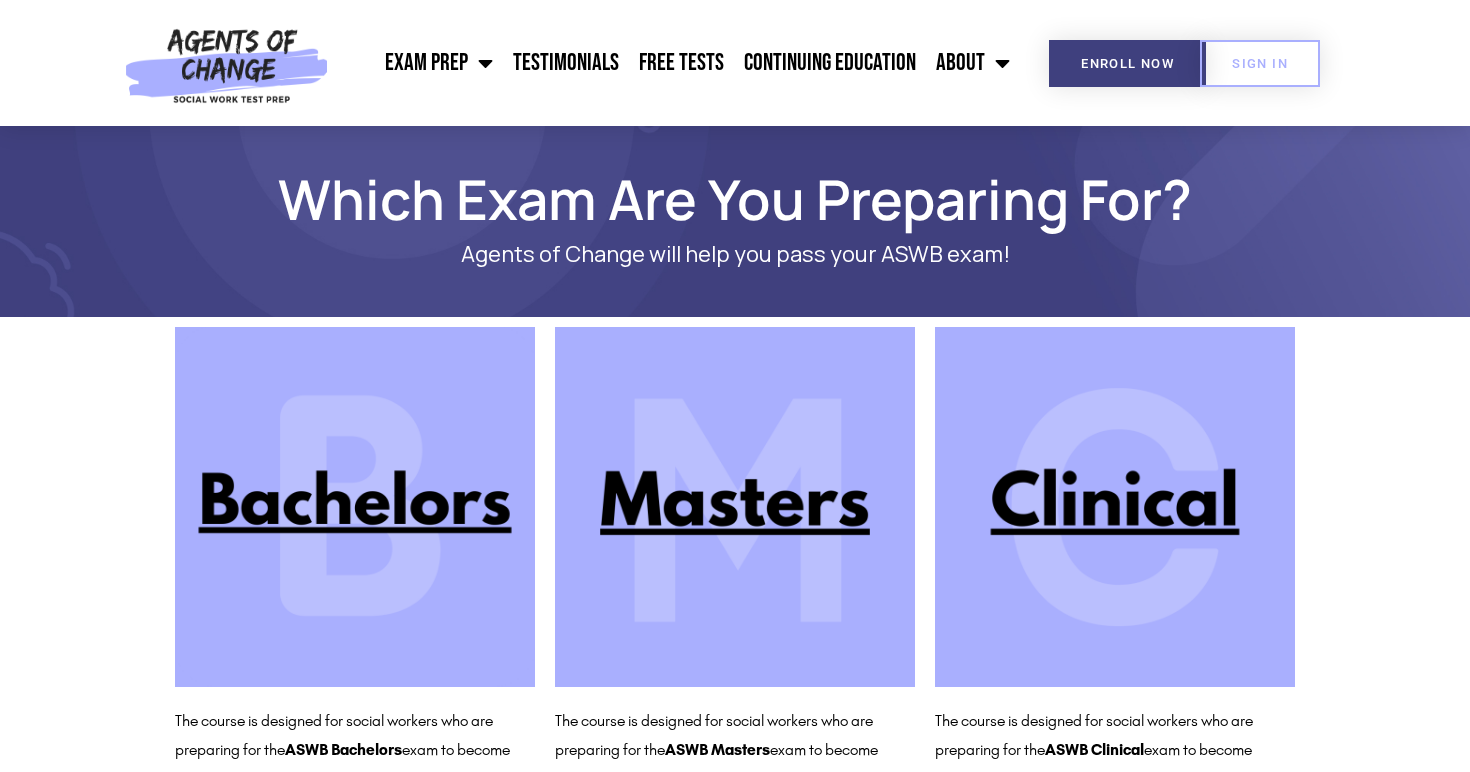 scroll, scrollTop: 0, scrollLeft: 0, axis: both 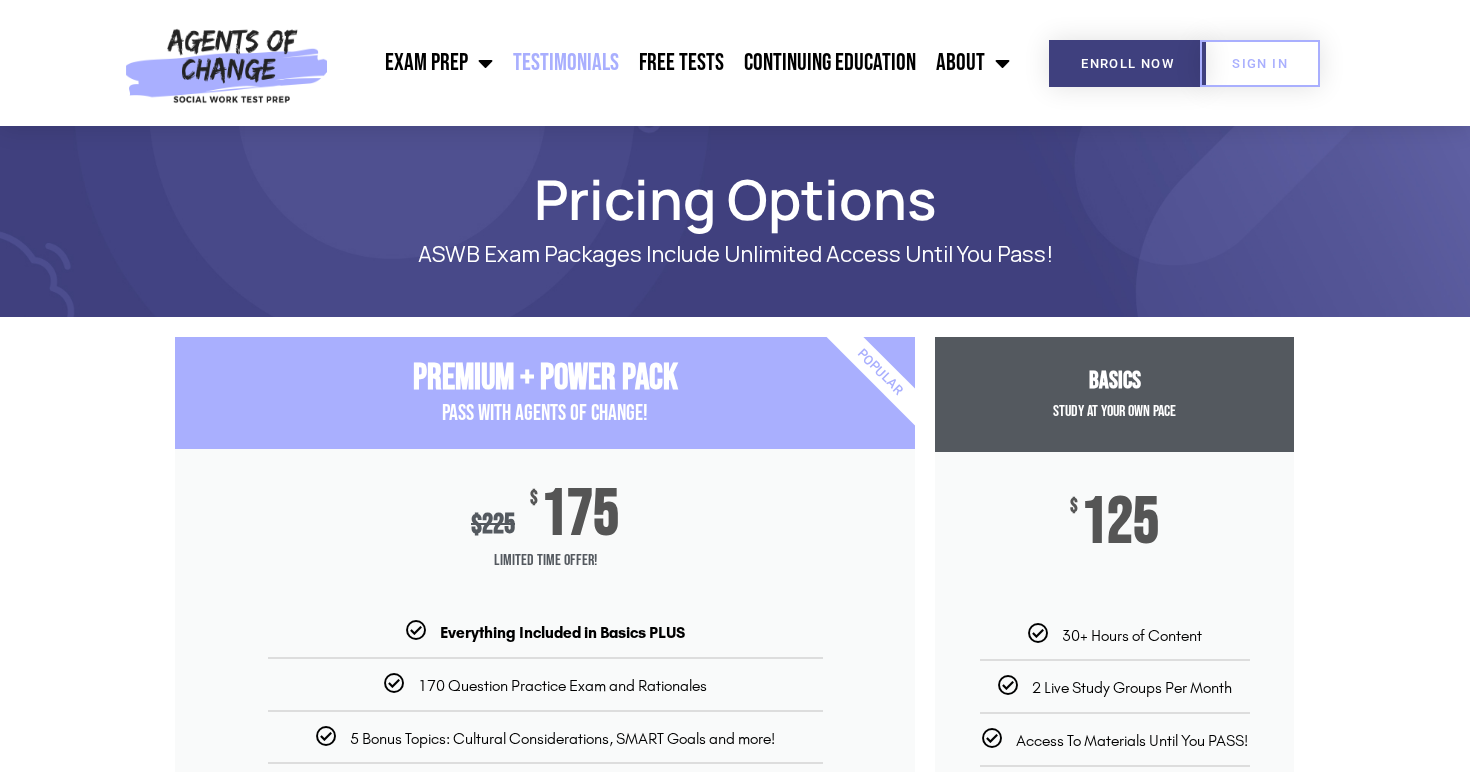 click on "Testimonials" 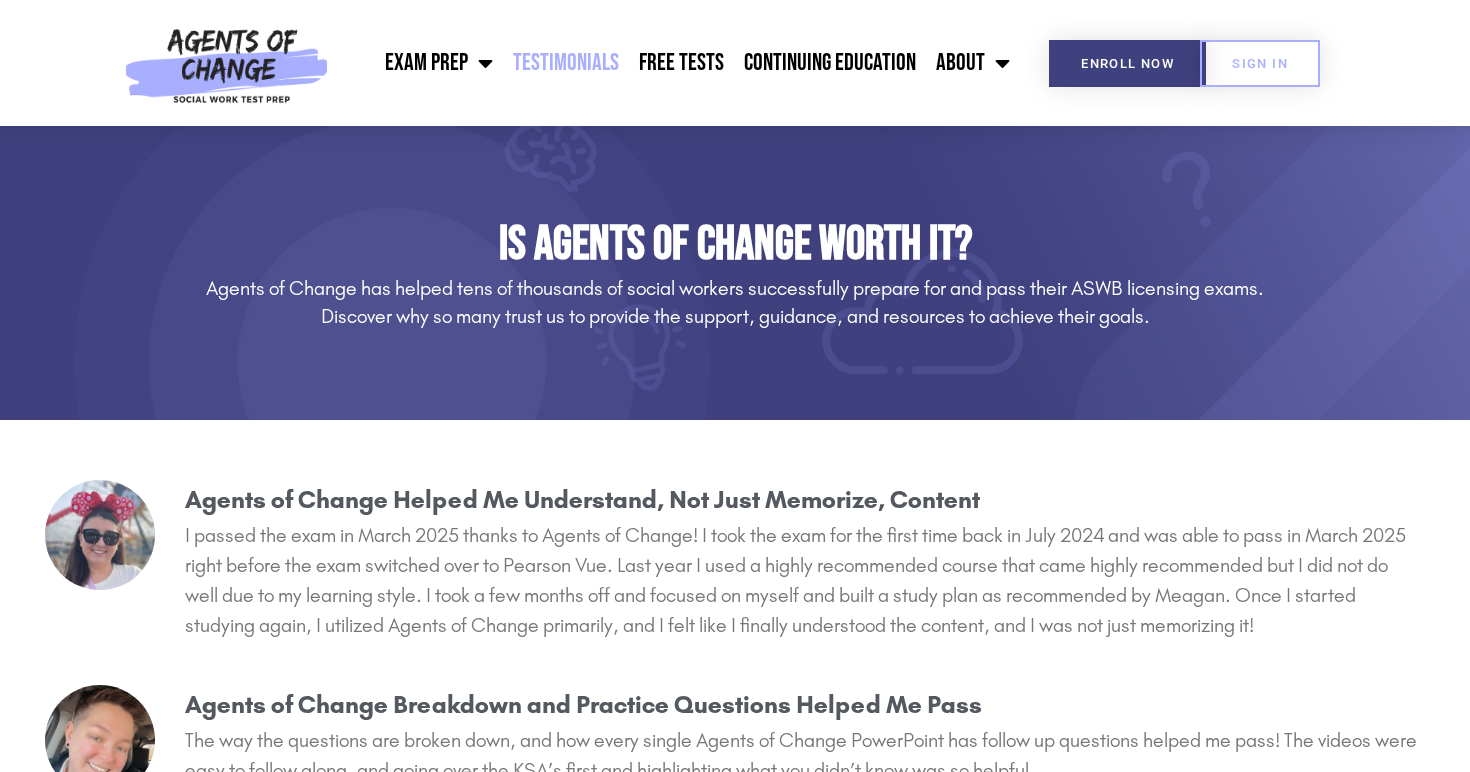 click 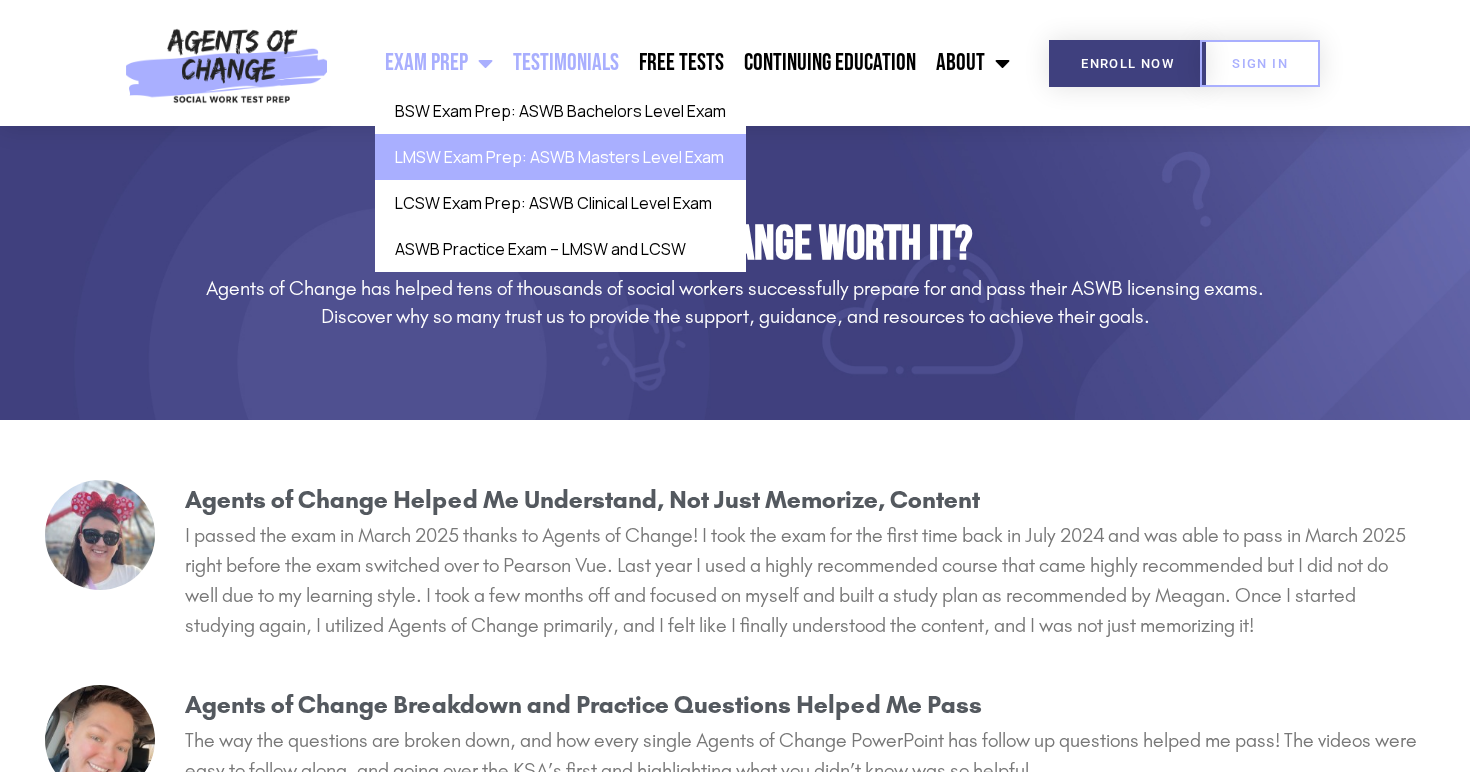 click on "LMSW Exam Prep: ASWB Masters Level Exam" 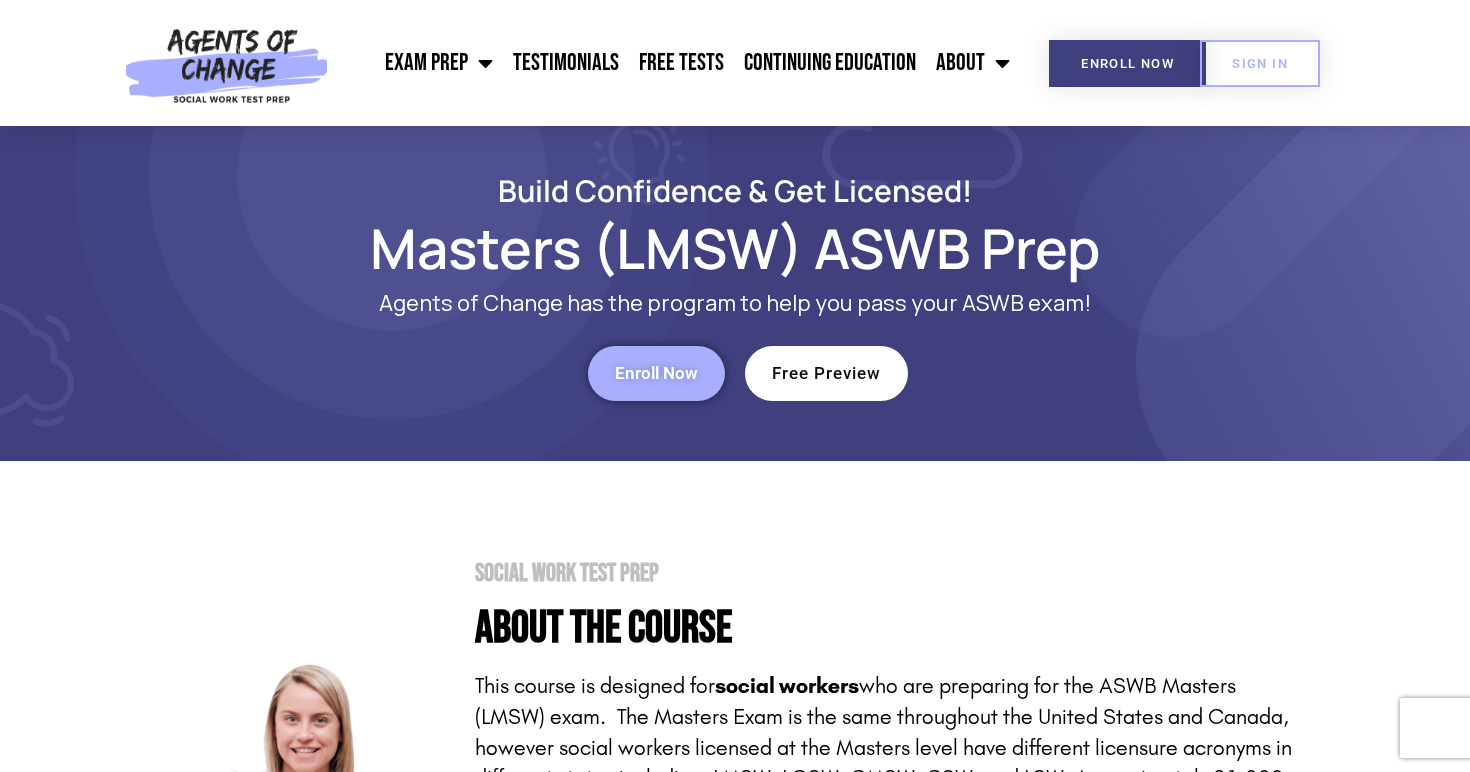 scroll, scrollTop: 0, scrollLeft: 0, axis: both 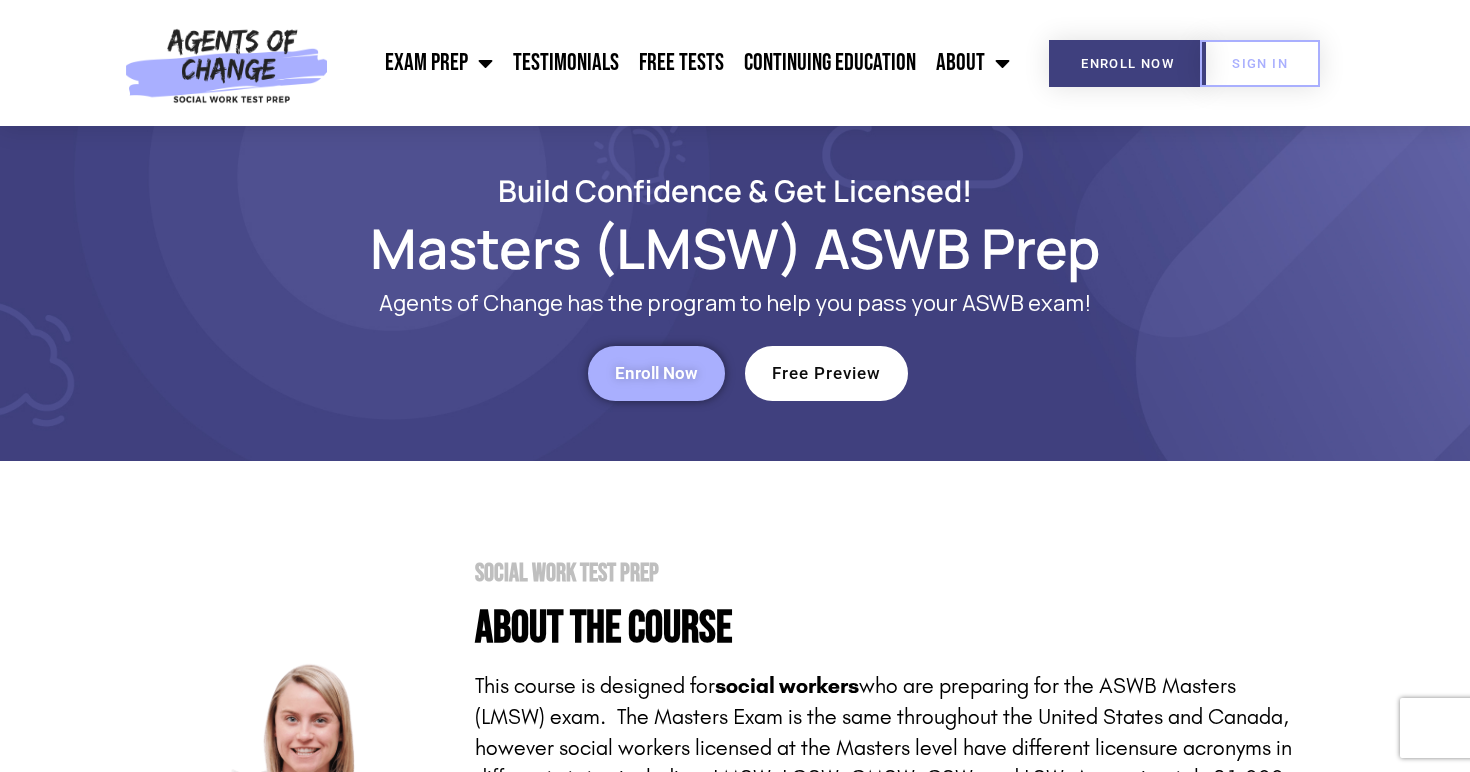 click on "Enroll Now" at bounding box center [656, 373] 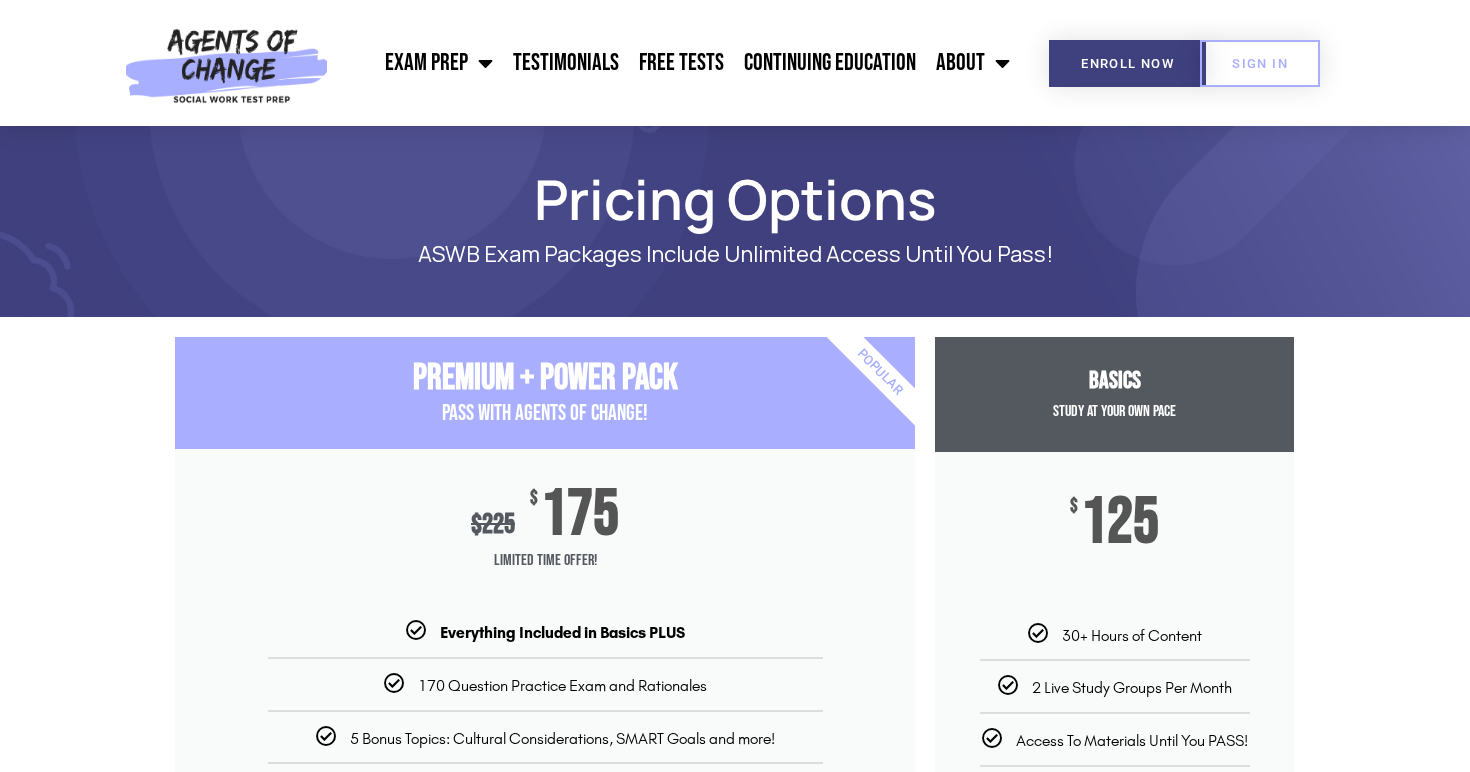 scroll, scrollTop: 0, scrollLeft: 0, axis: both 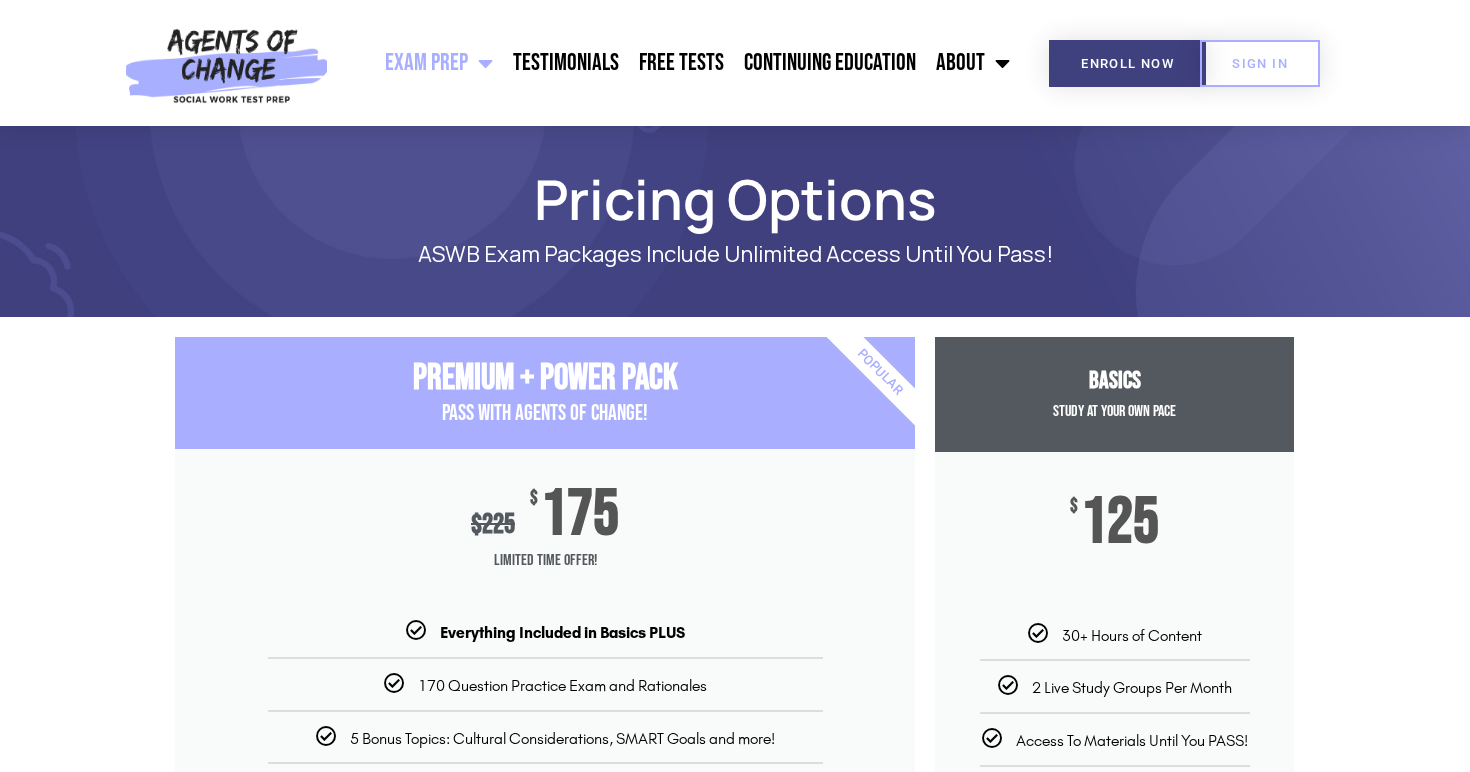 click on "Exam Prep" 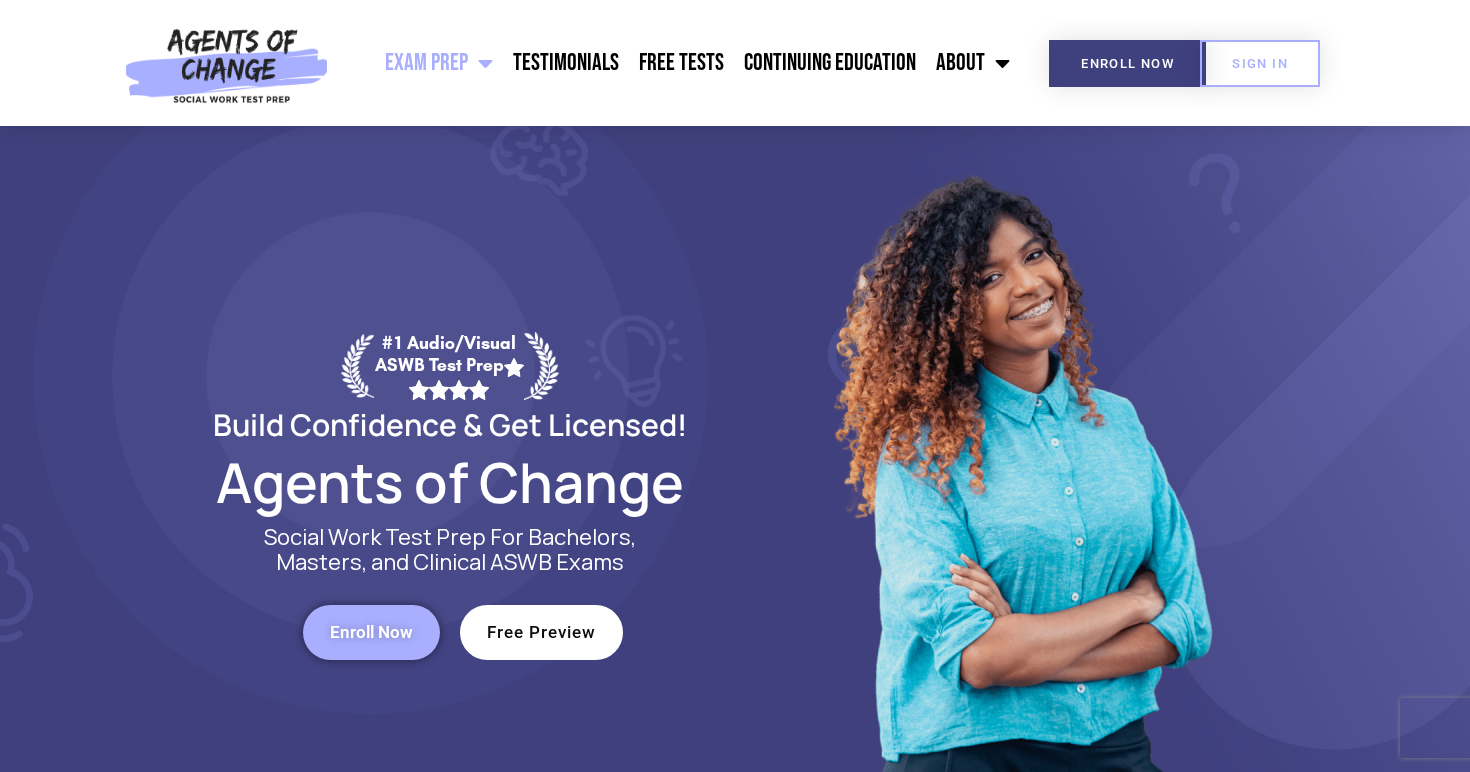 scroll, scrollTop: 0, scrollLeft: 0, axis: both 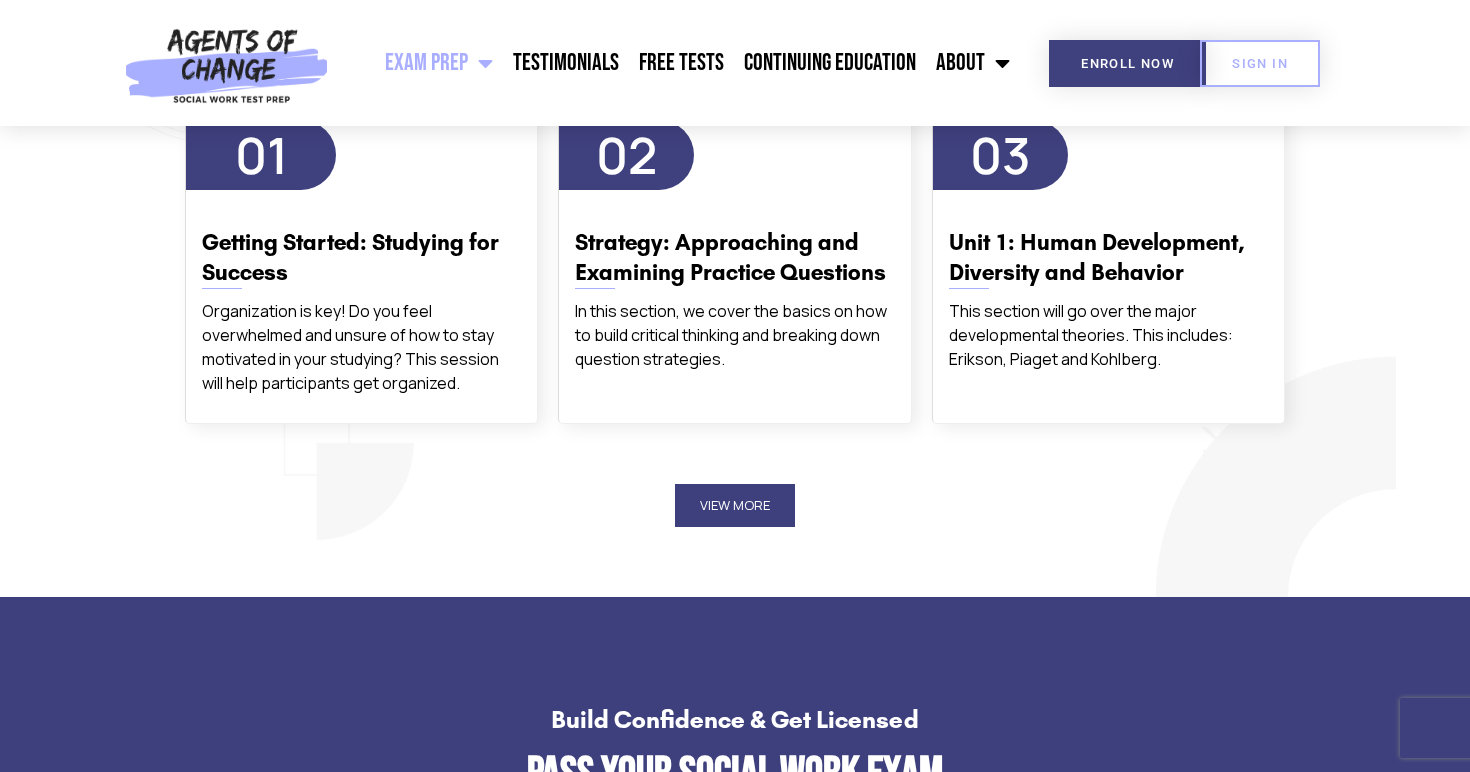 click on "View More" at bounding box center (735, 505) 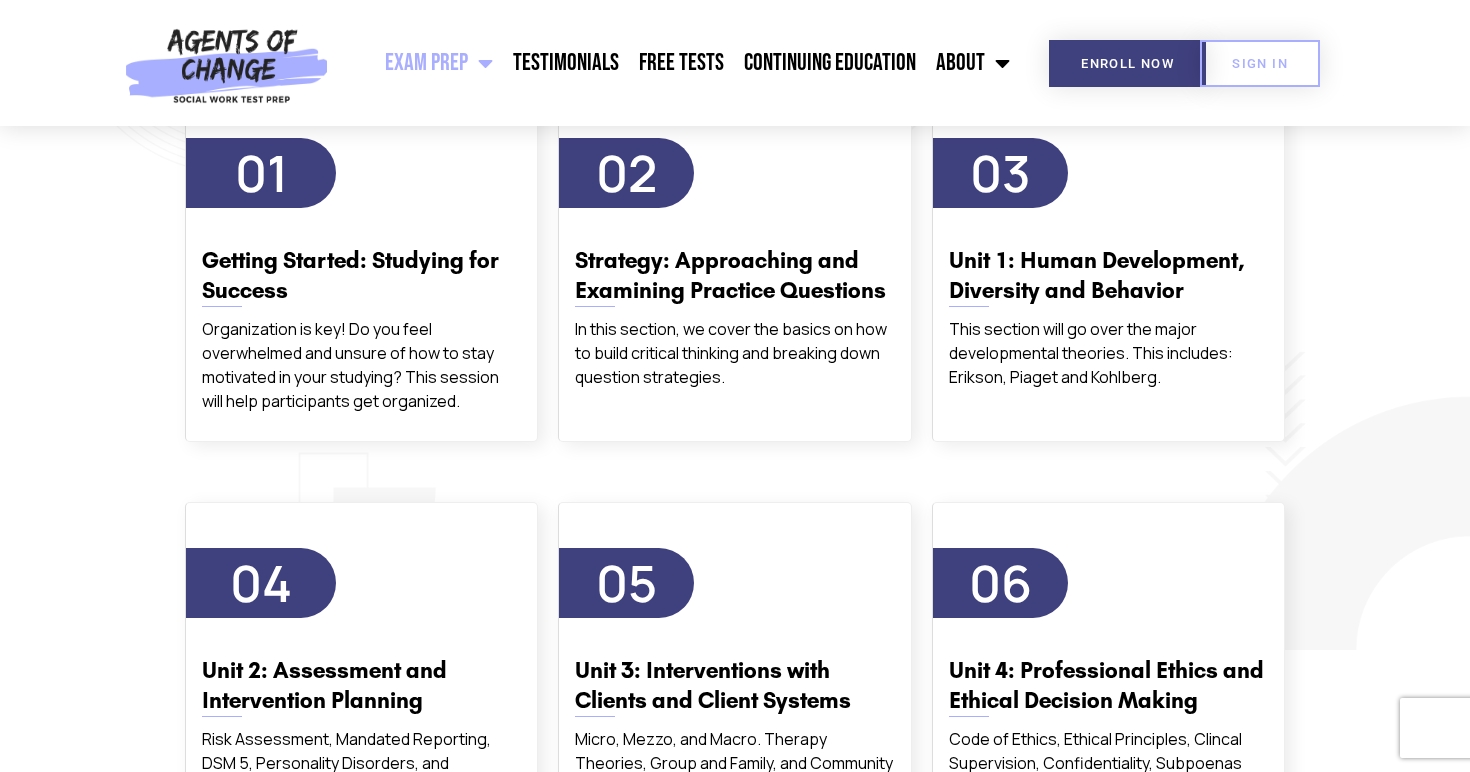 scroll, scrollTop: 2401, scrollLeft: 0, axis: vertical 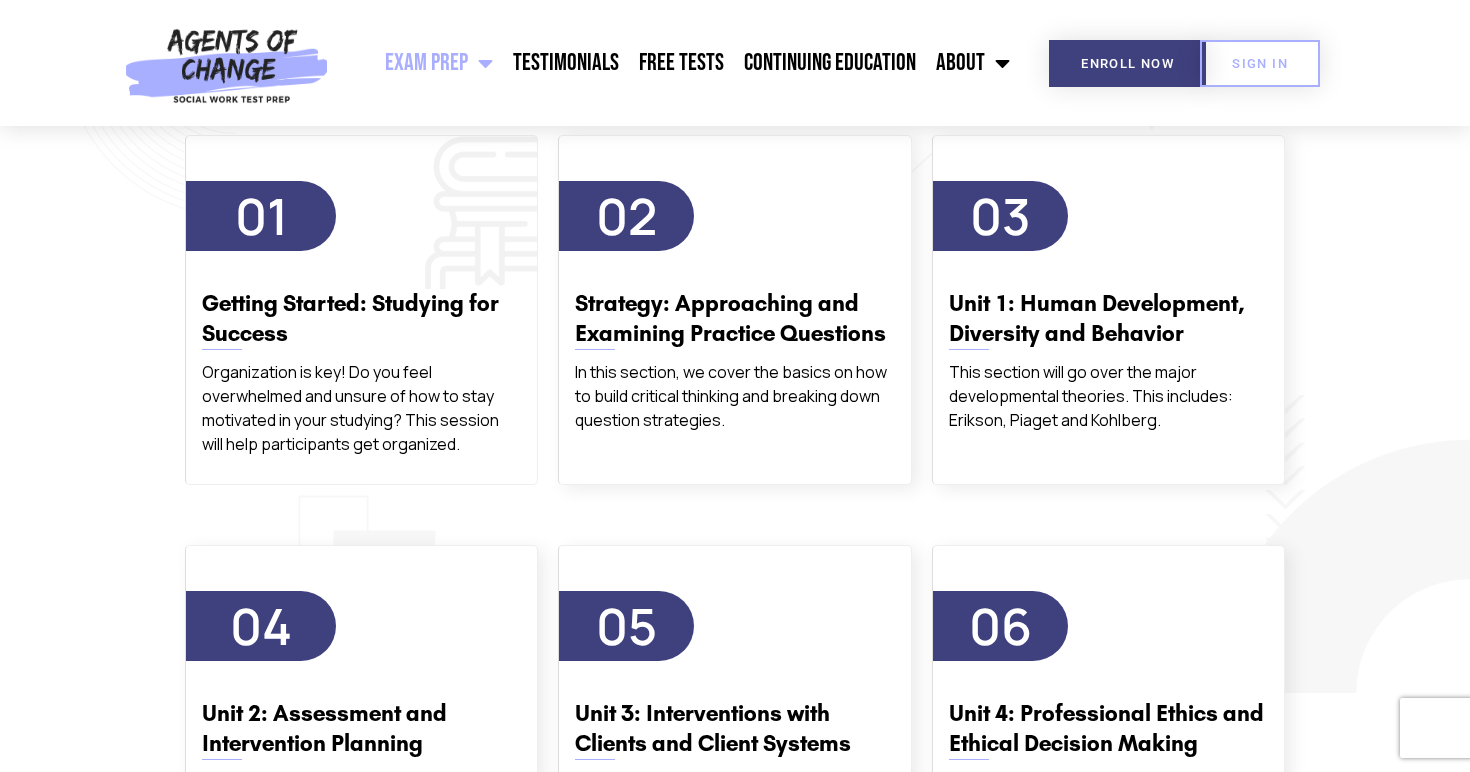 click on "01 Getting Started: Studying for Success Organization is key! Do you feel overwhelmed and unsure of how to stay motivated in your studying? This session will help participants get organized." at bounding box center [361, 318] 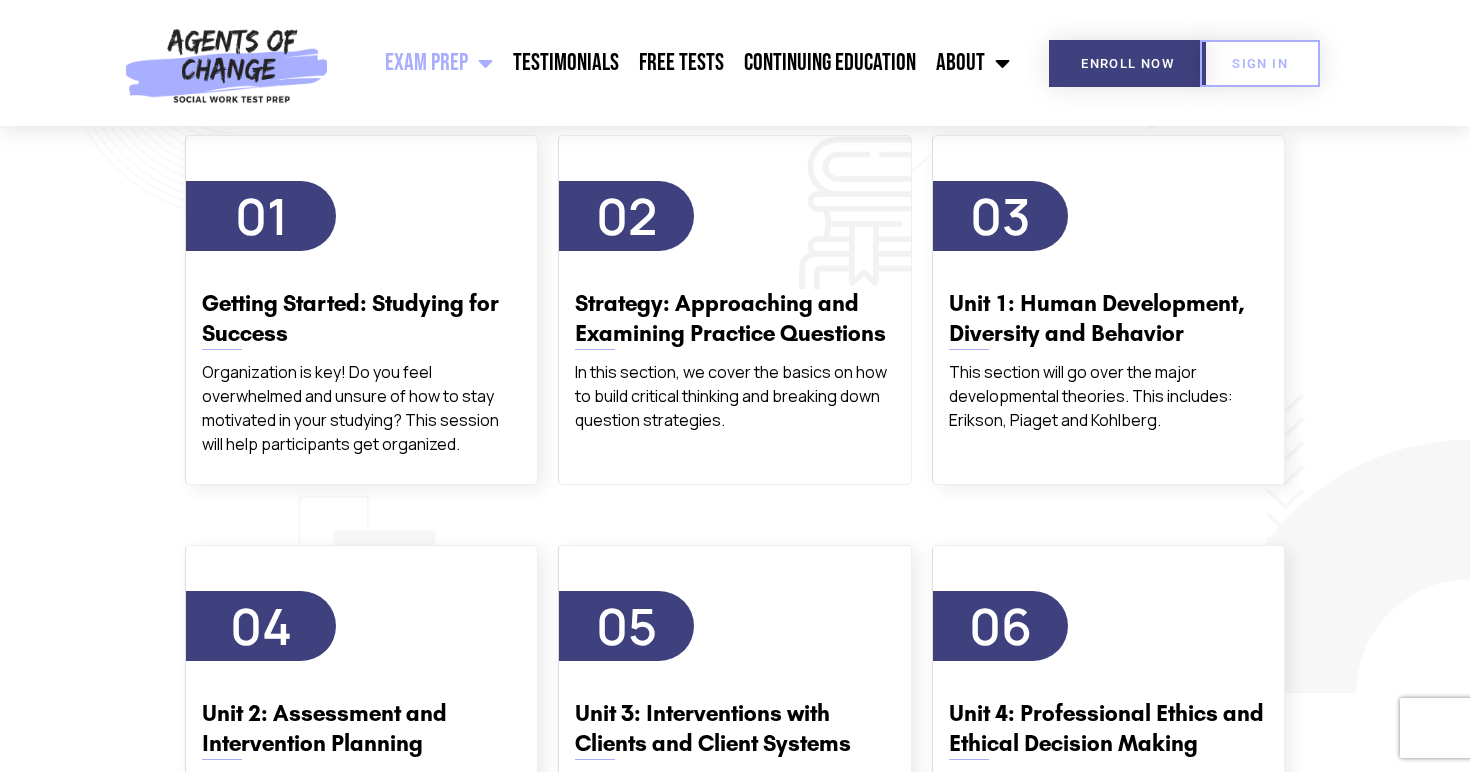 click on "Strategy: Approaching and Examining Practice Questions" at bounding box center [734, 319] 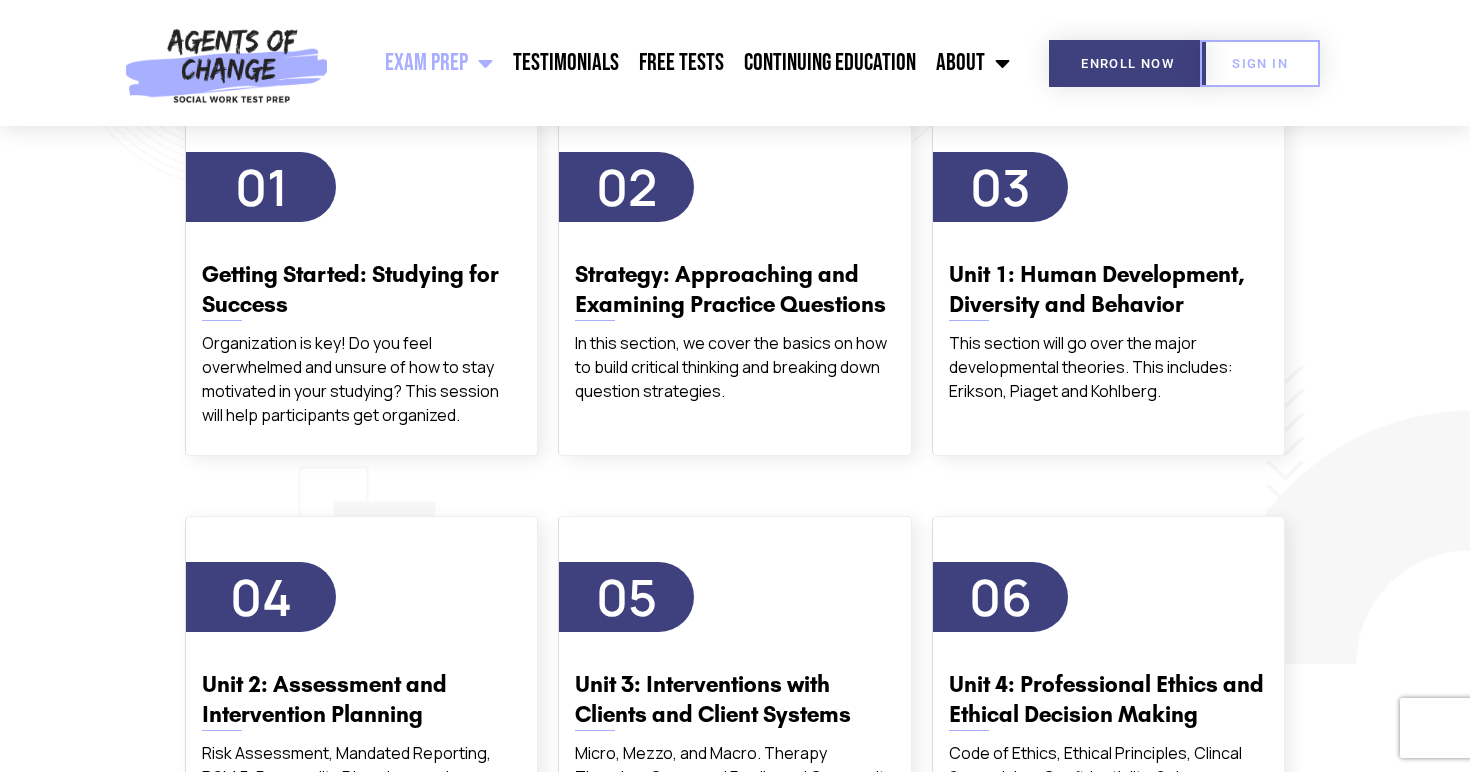 scroll, scrollTop: 2438, scrollLeft: 0, axis: vertical 